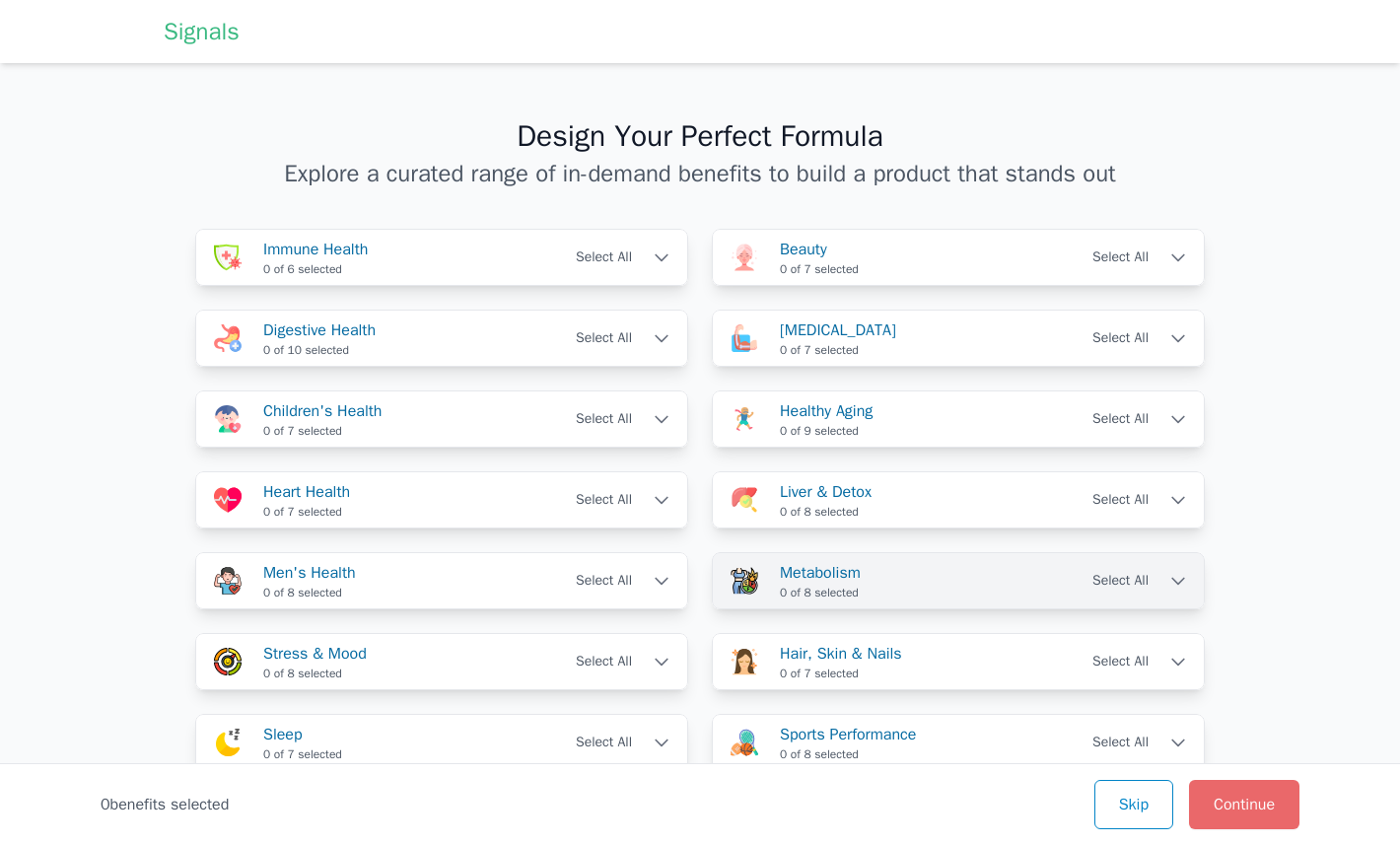 scroll, scrollTop: 0, scrollLeft: 0, axis: both 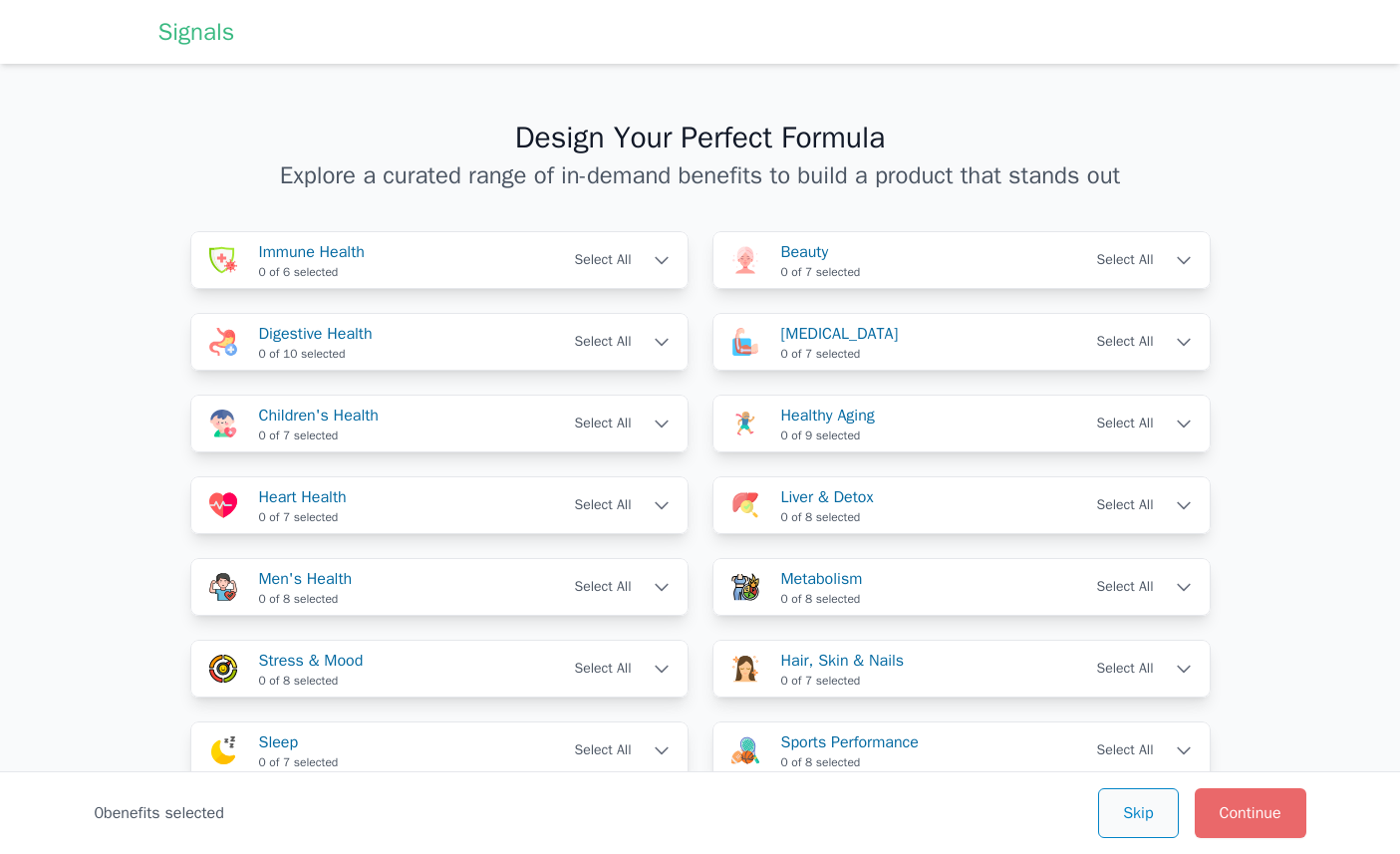 click on "Skip" at bounding box center (1138, 813) 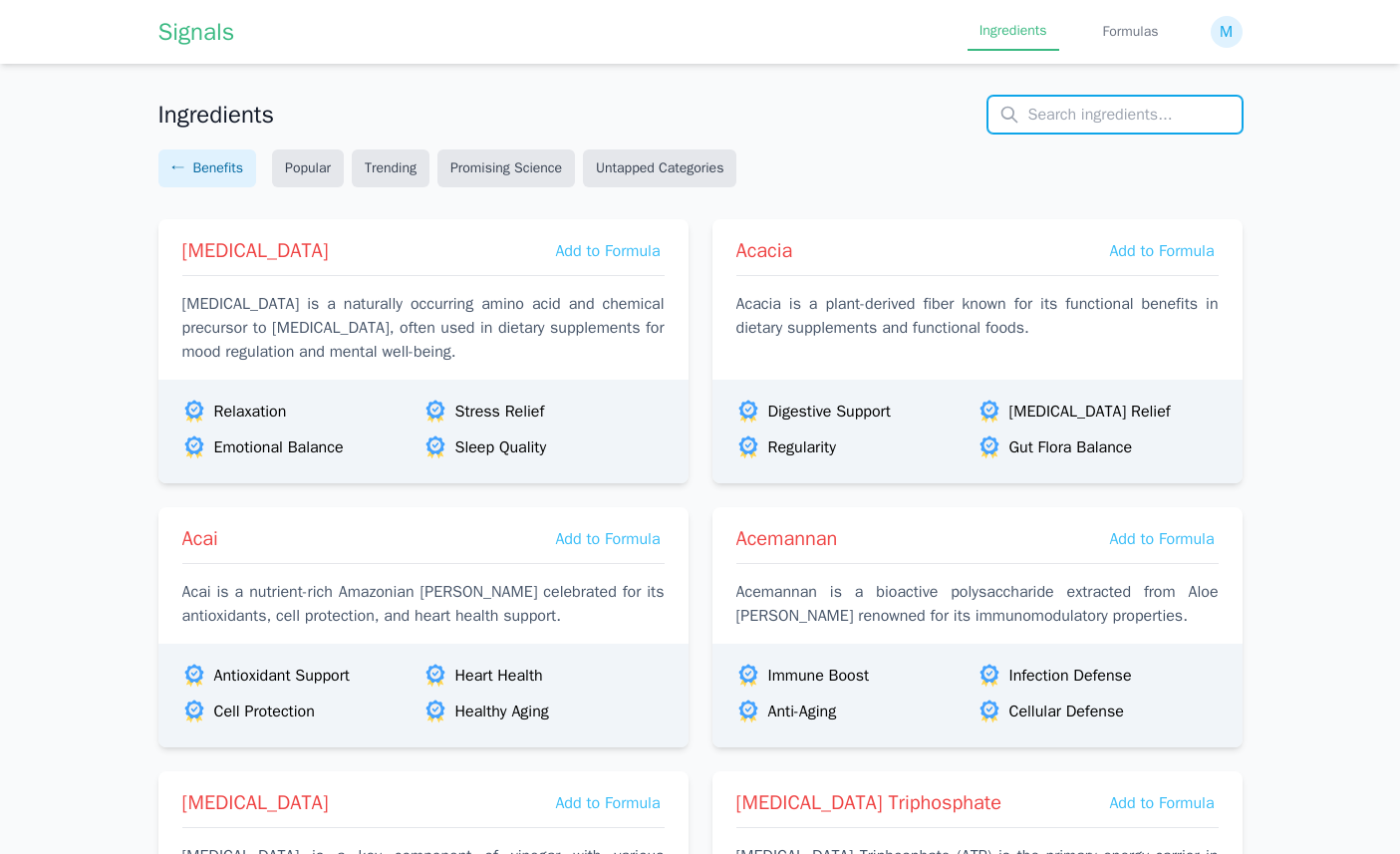 click at bounding box center [1115, 115] 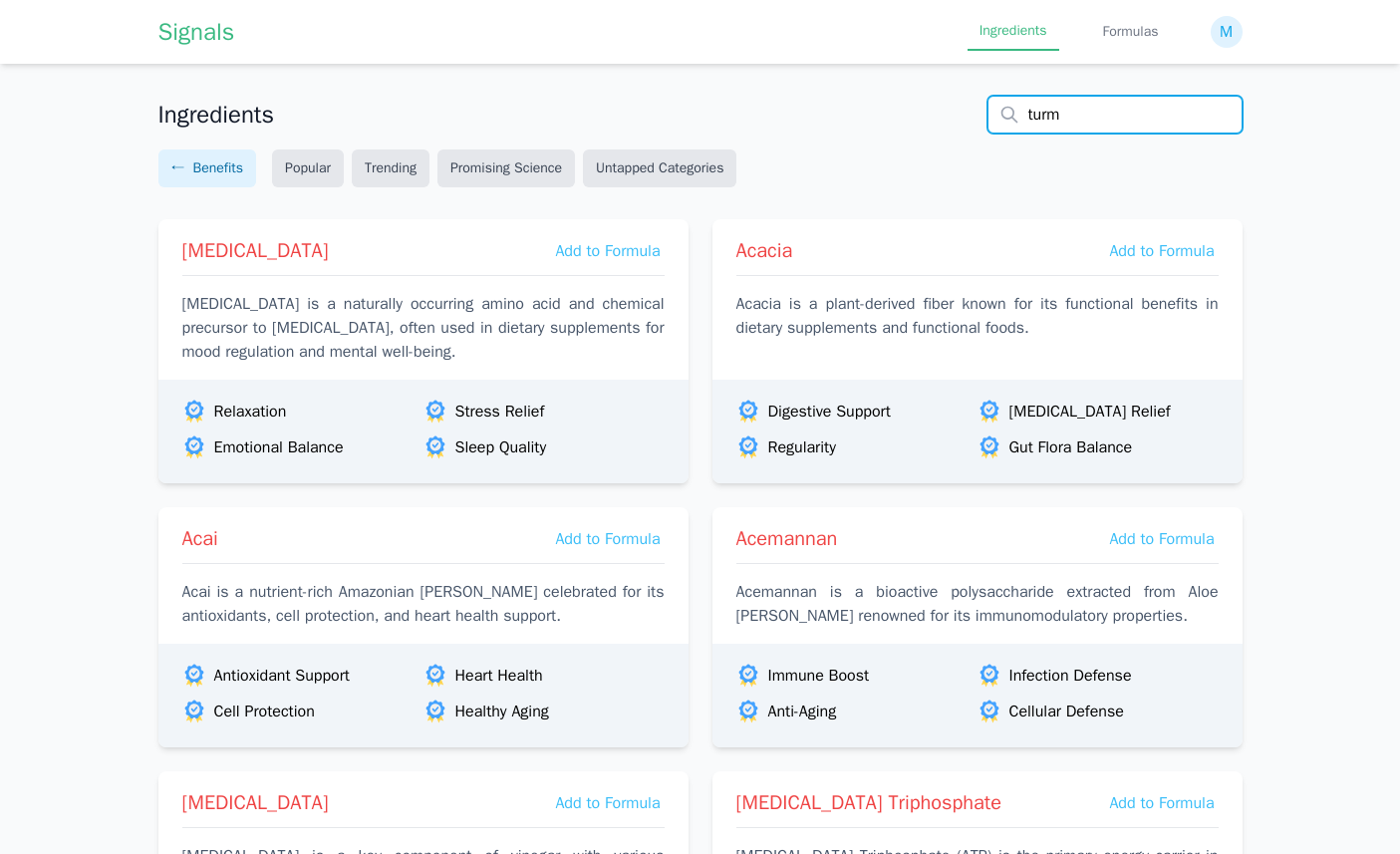 type on "turme" 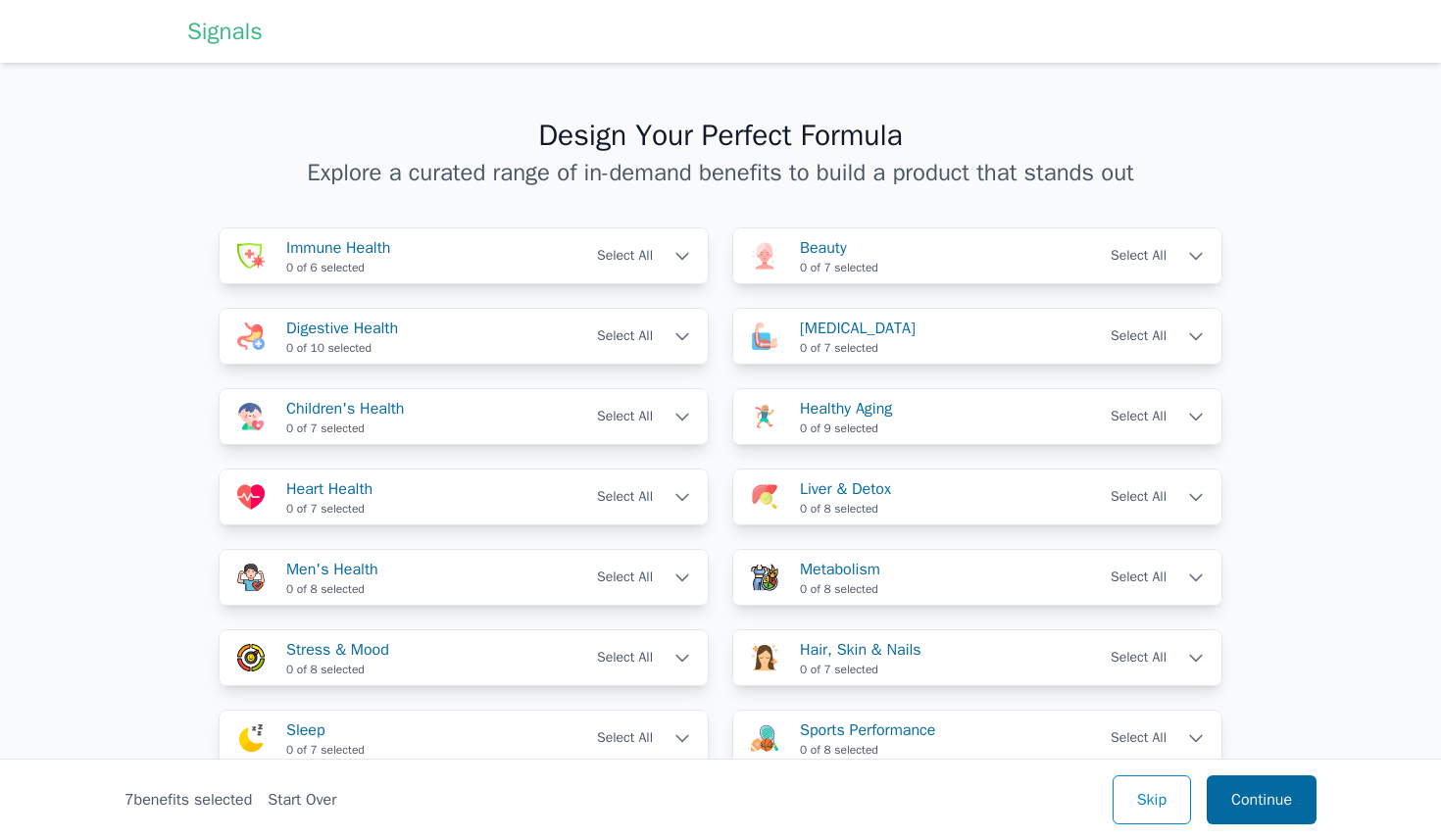 scroll, scrollTop: 0, scrollLeft: 0, axis: both 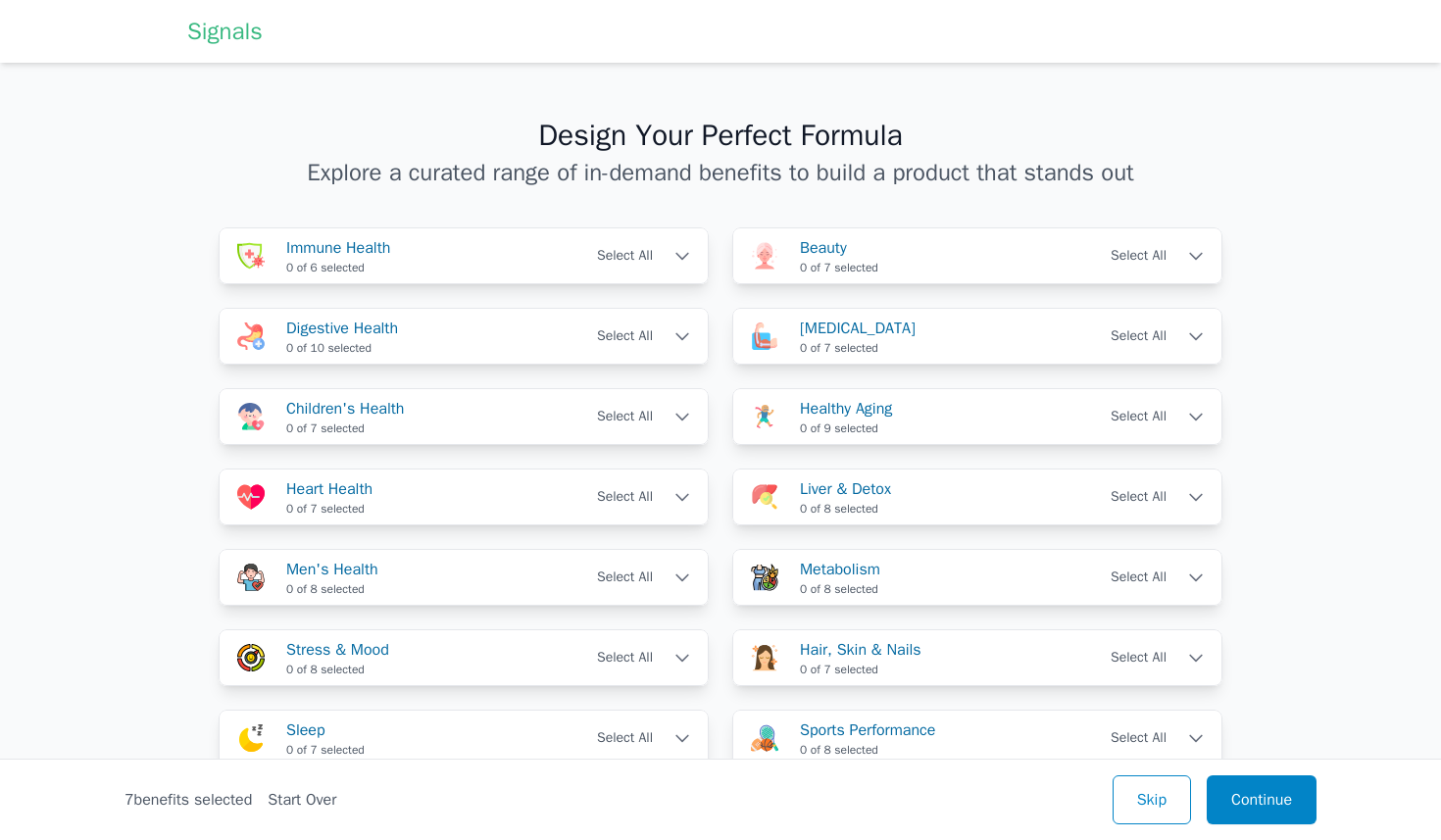 click on "Skip" at bounding box center [1152, 800] 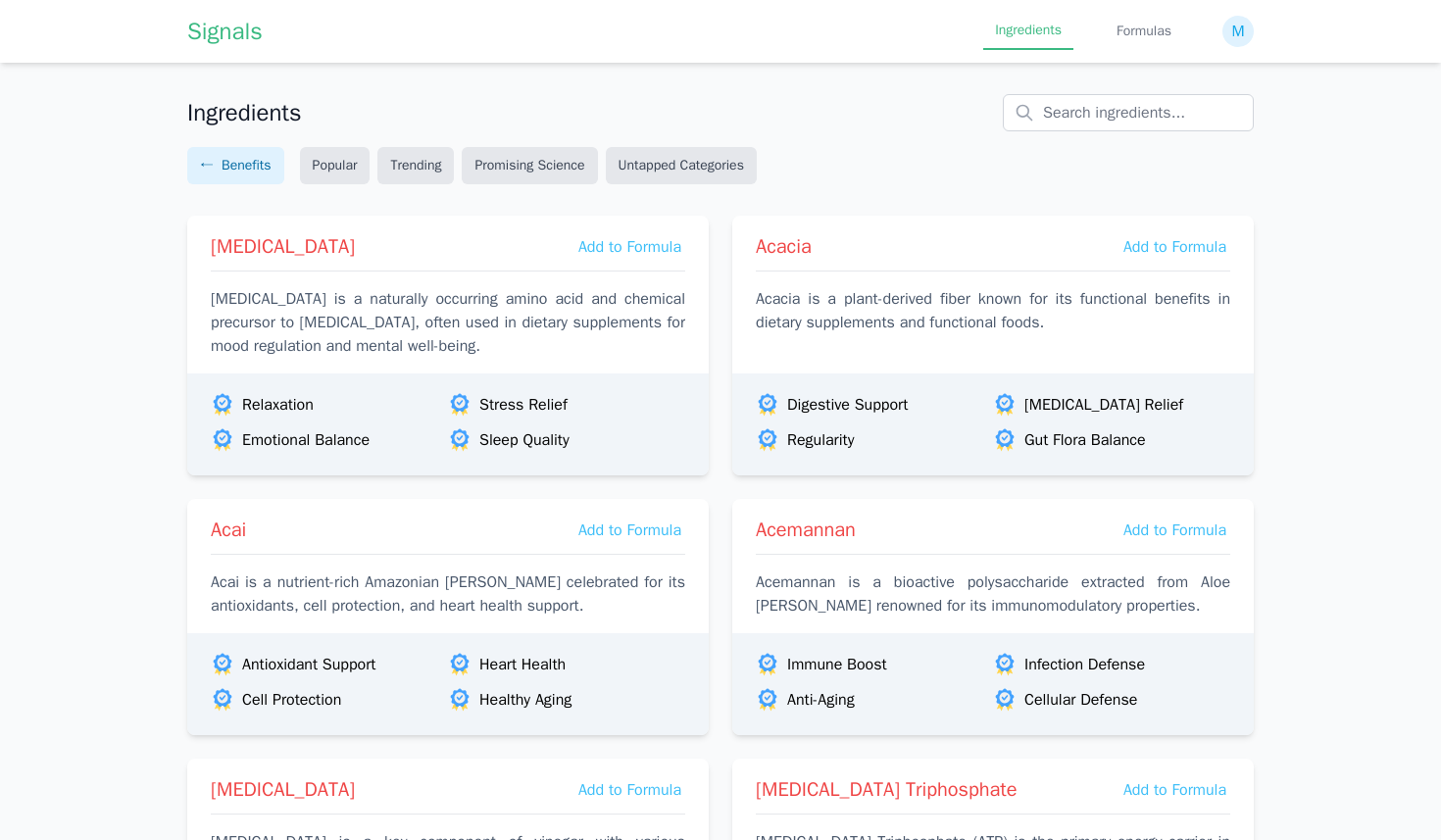 click on "Ingredients" at bounding box center [720, 113] 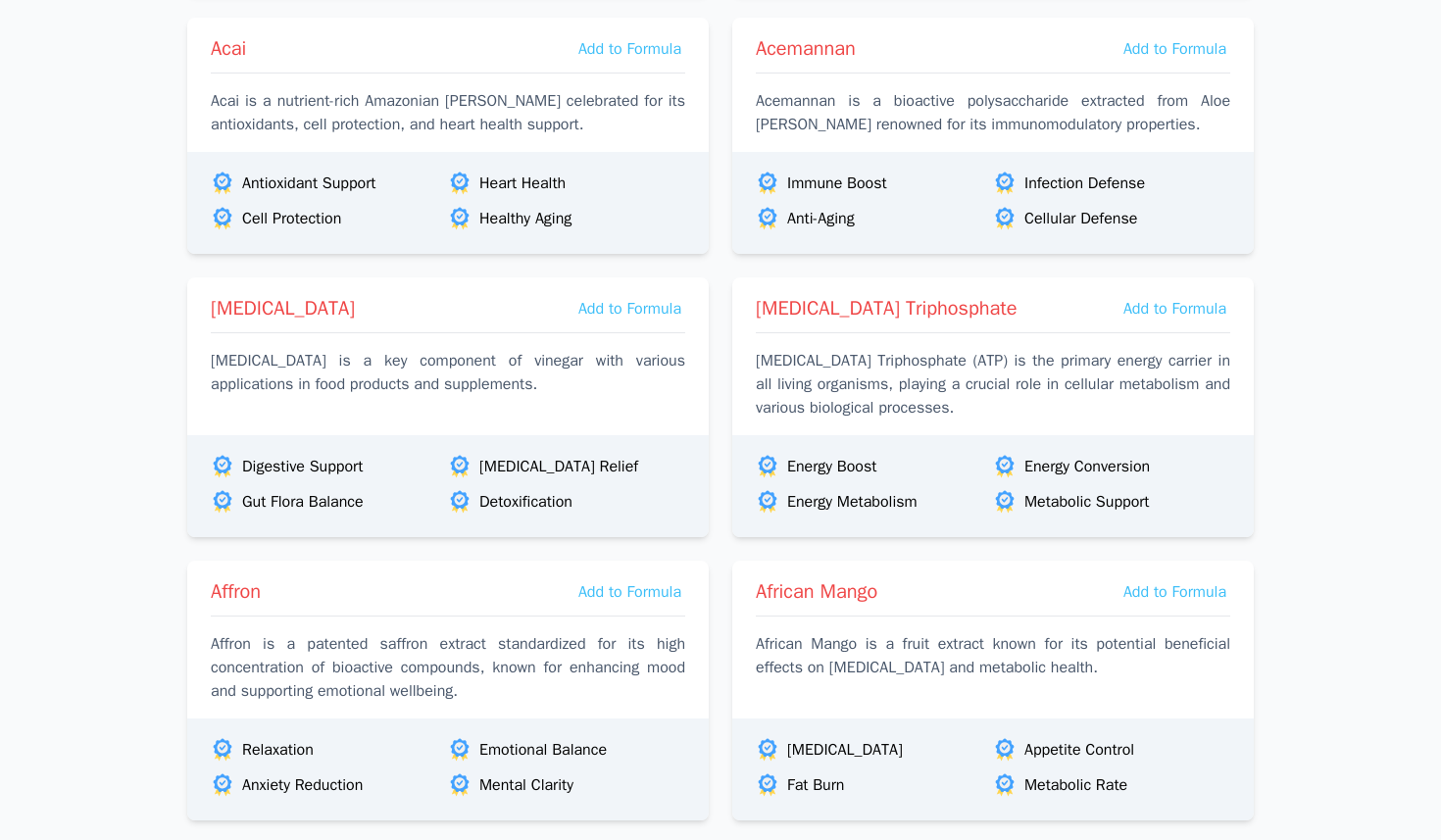 scroll, scrollTop: 801, scrollLeft: 0, axis: vertical 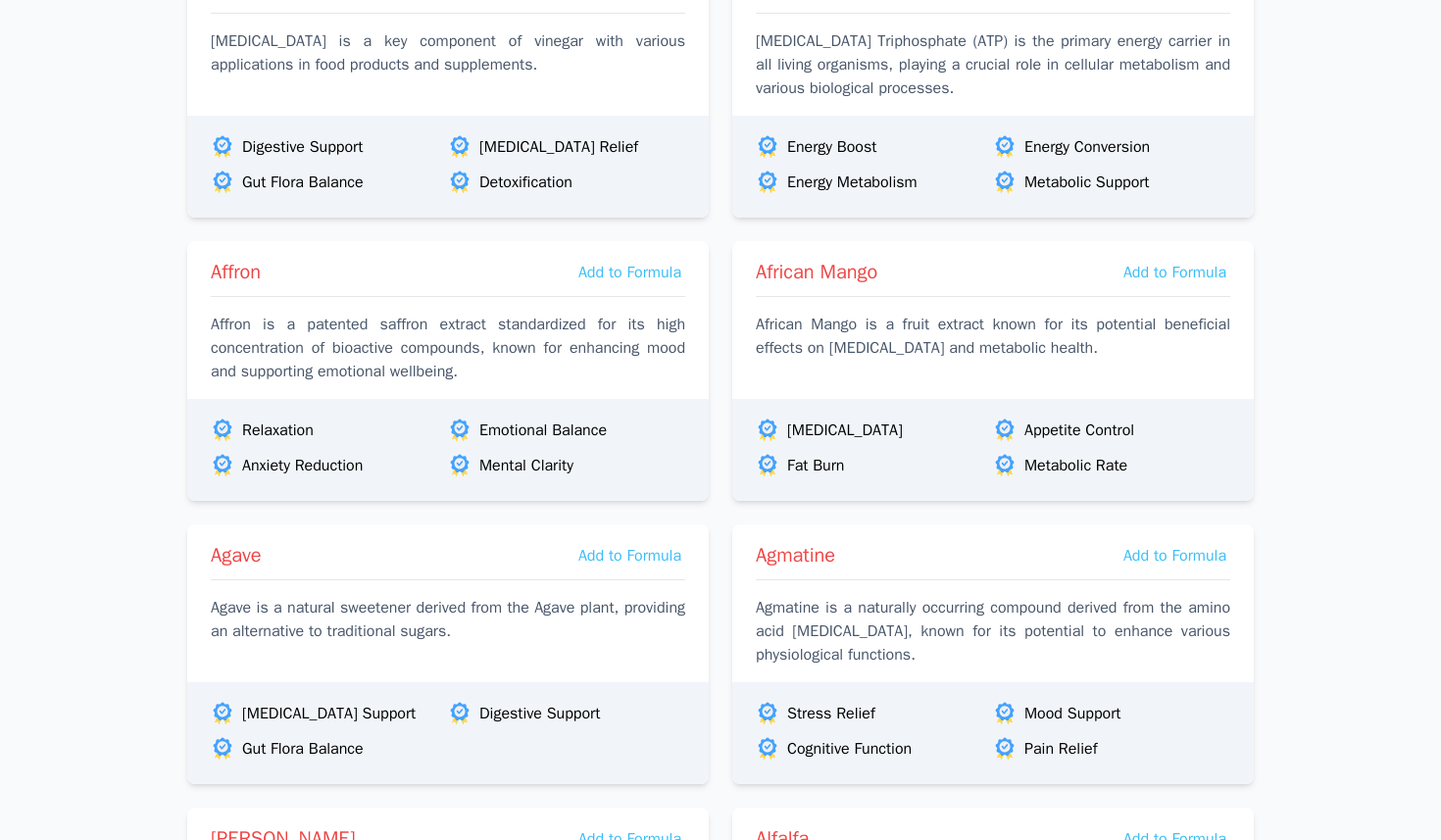 click on "Signals  Ingredients   Formulas  M Ingredients ← Benefits  Popular   Trending   Promising Science   Untapped Categories  5-HTP  Add to Formula  5-HTP is a naturally occurring amino acid and chemical precursor to serotonin, often used in dietary supplements for mood regulation and mental well-being. Relaxation Stress Relief Emotional Balance Sleep Quality Acacia  Add to Formula  Acacia is a plant-derived fiber known for its functional benefits in dietary supplements and functional foods. Digestive Support Bloating Relief Regularity Gut Flora Balance Acai  Add to Formula  Acai is a nutrient-rich Amazonian berry celebrated for its antioxidants, cell protection, and heart health support. Antioxidant Support Heart Health Cell Protection Healthy Aging Acemannan  Add to Formula  Acemannan is a bioactive polysaccharide extracted from Aloe vera renowned for its immunomodulatory properties. Immune Boost Infection Defense Anti-Aging Cellular Defense Acetic Acid  Add to Formula  Digestive Support Bloating Relief Affron" at bounding box center (720, 1127) 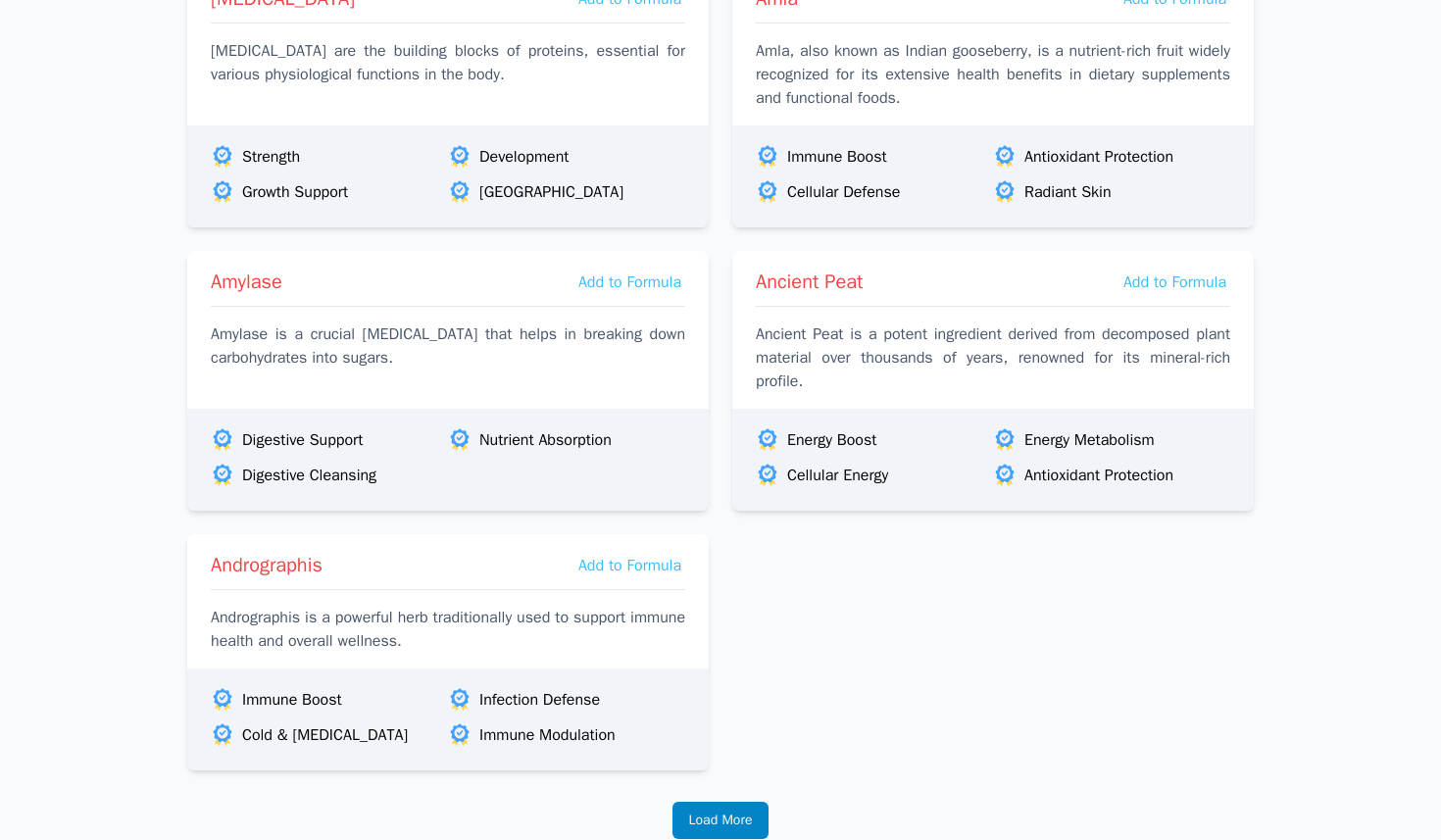 scroll, scrollTop: 3017, scrollLeft: 0, axis: vertical 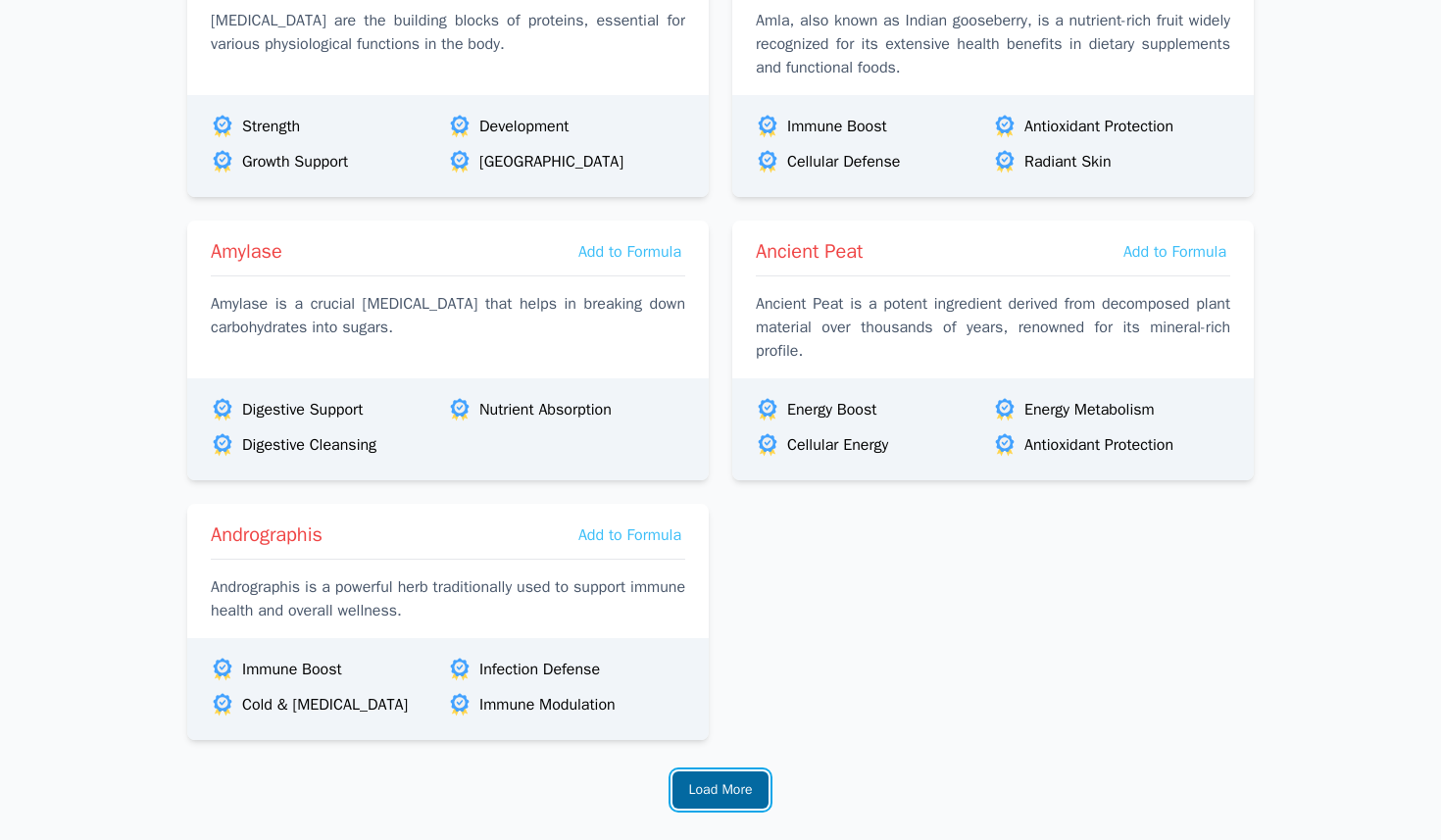 click on "Load More" at bounding box center (720, 790) 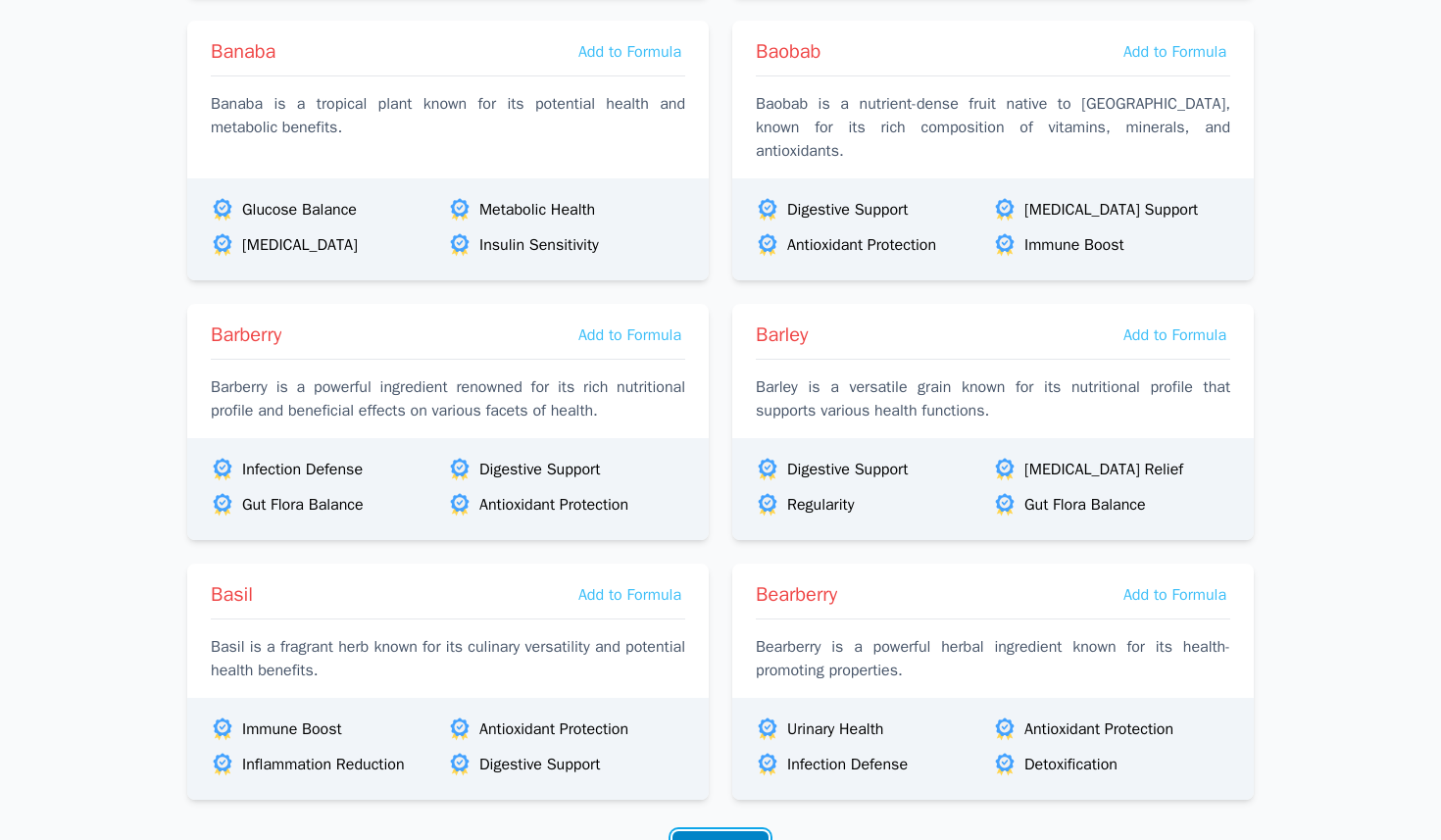 scroll, scrollTop: 6181, scrollLeft: 0, axis: vertical 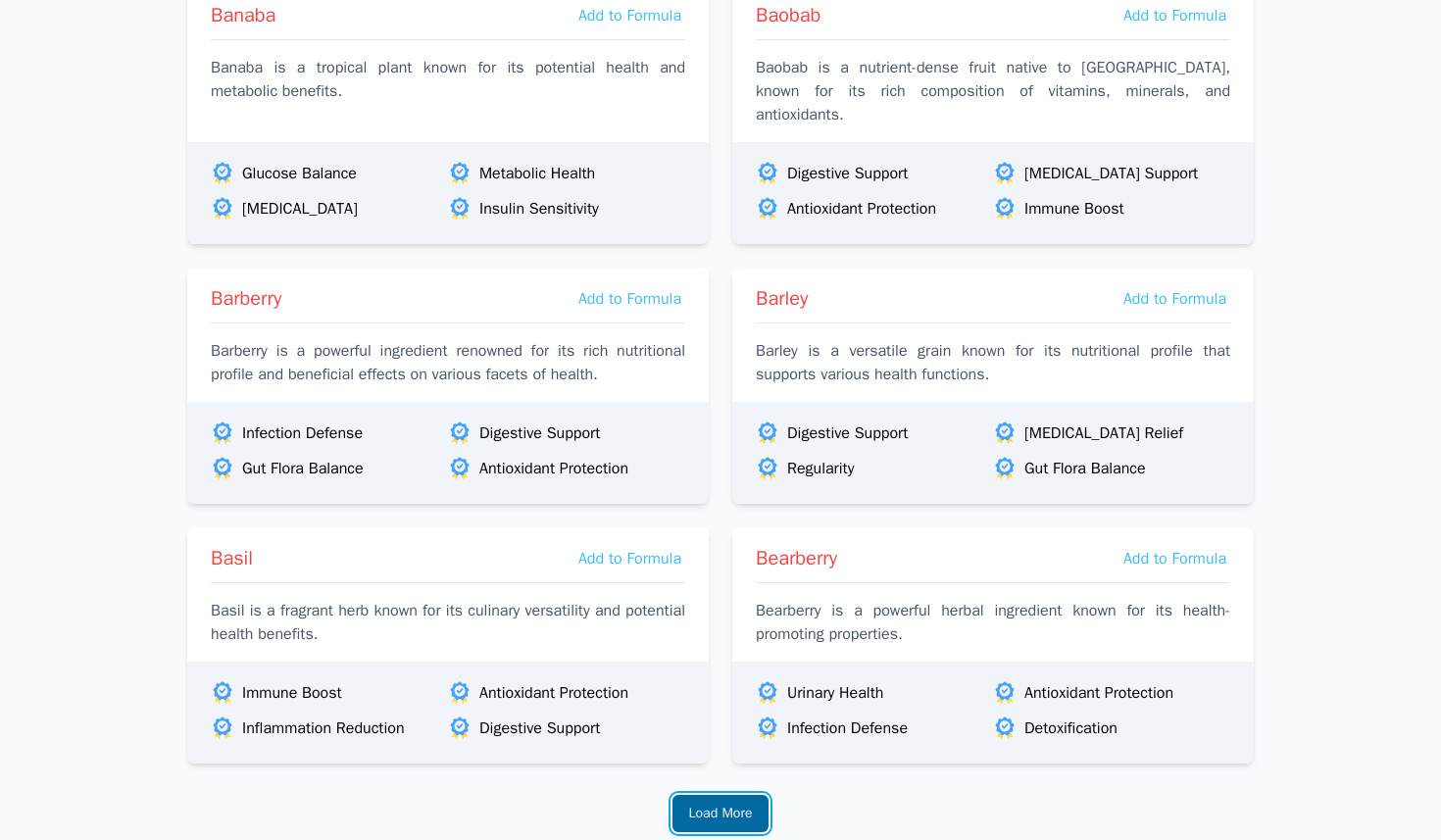 click on "Load More" at bounding box center (720, 814) 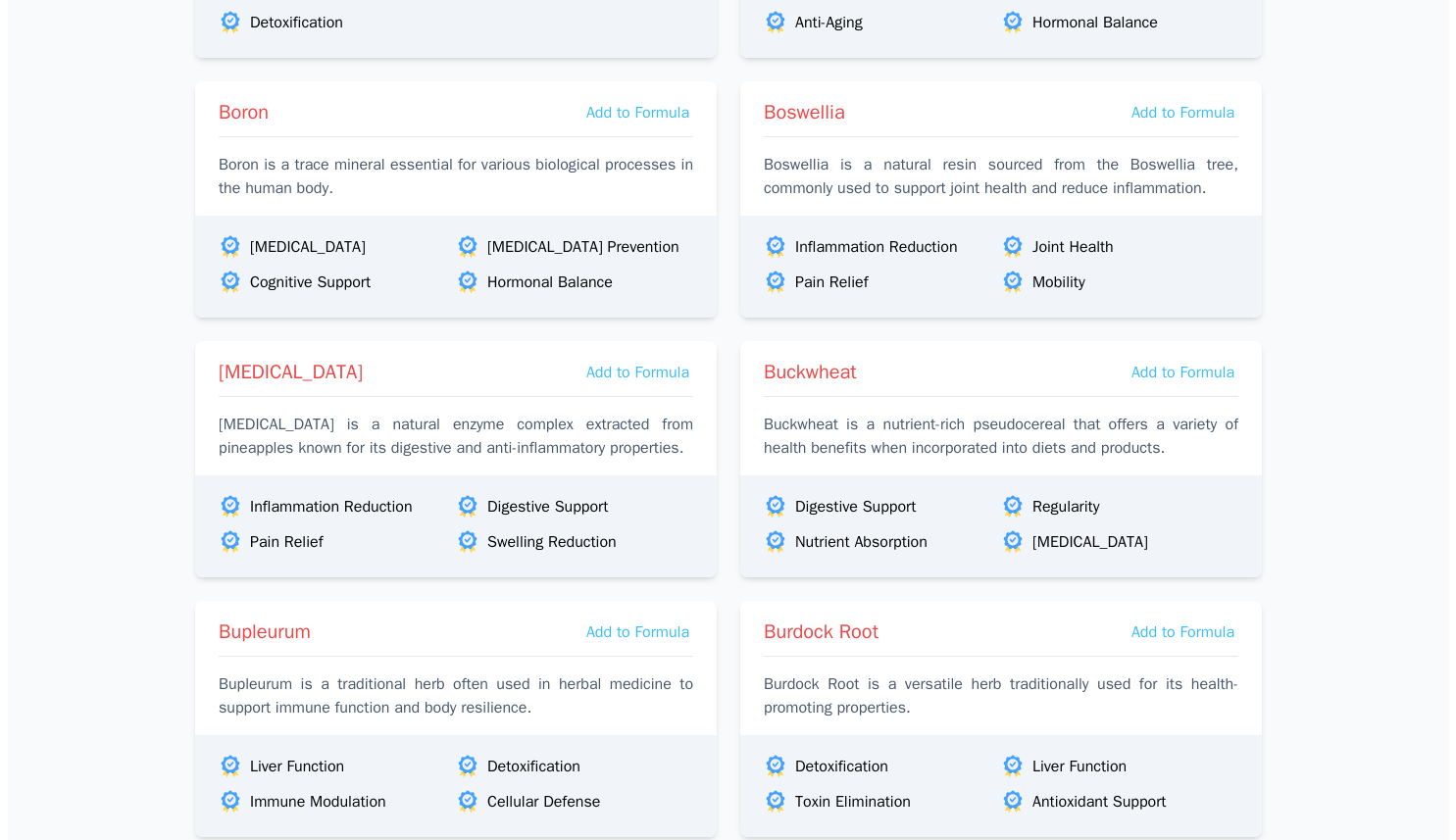 scroll, scrollTop: 9293, scrollLeft: 0, axis: vertical 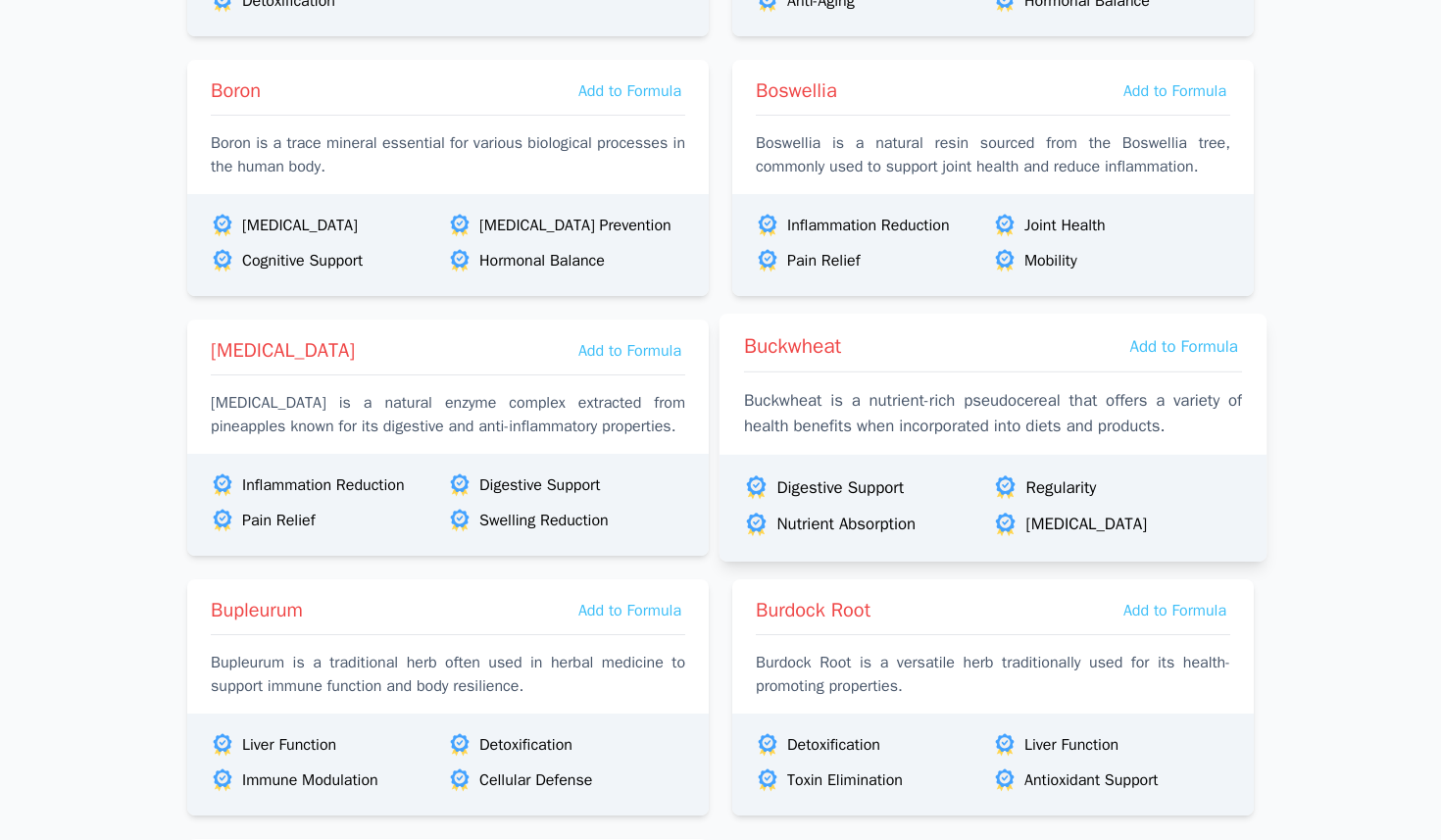 click on "Buckwheat is a nutrient-rich pseudocereal that offers a variety of health benefits when incorporated into diets and products." at bounding box center [993, 414] 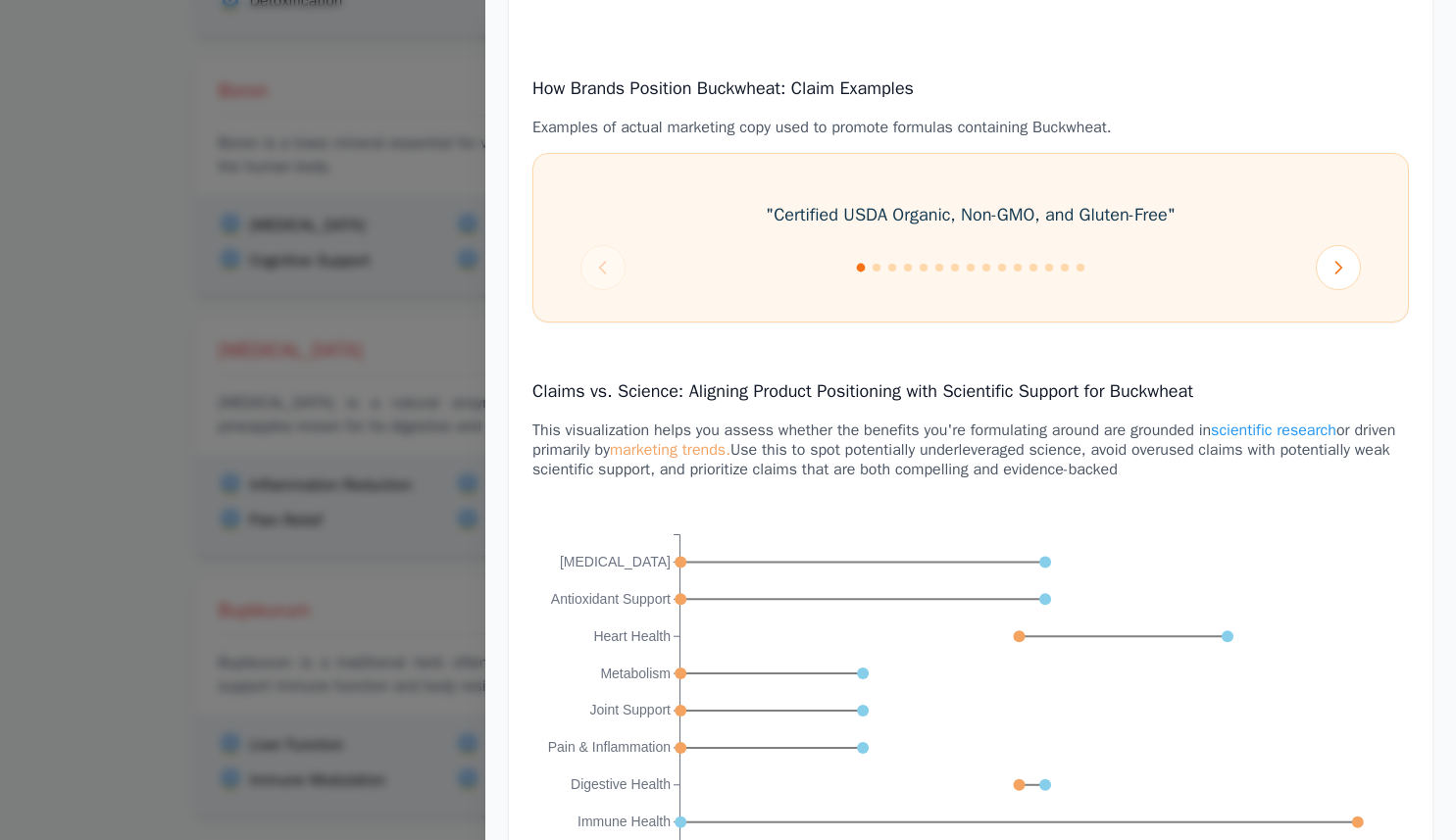 scroll, scrollTop: 3181, scrollLeft: 0, axis: vertical 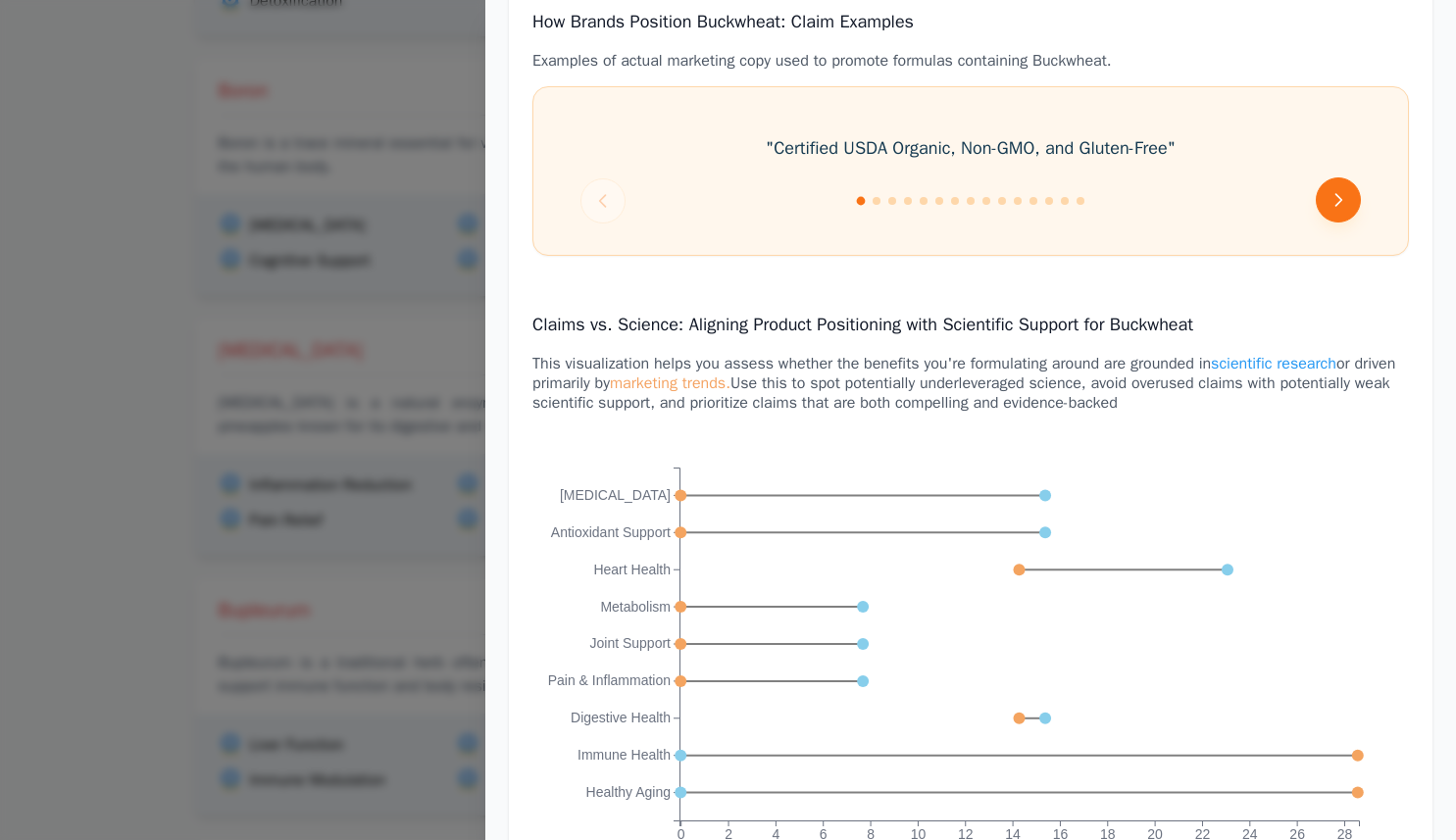 click 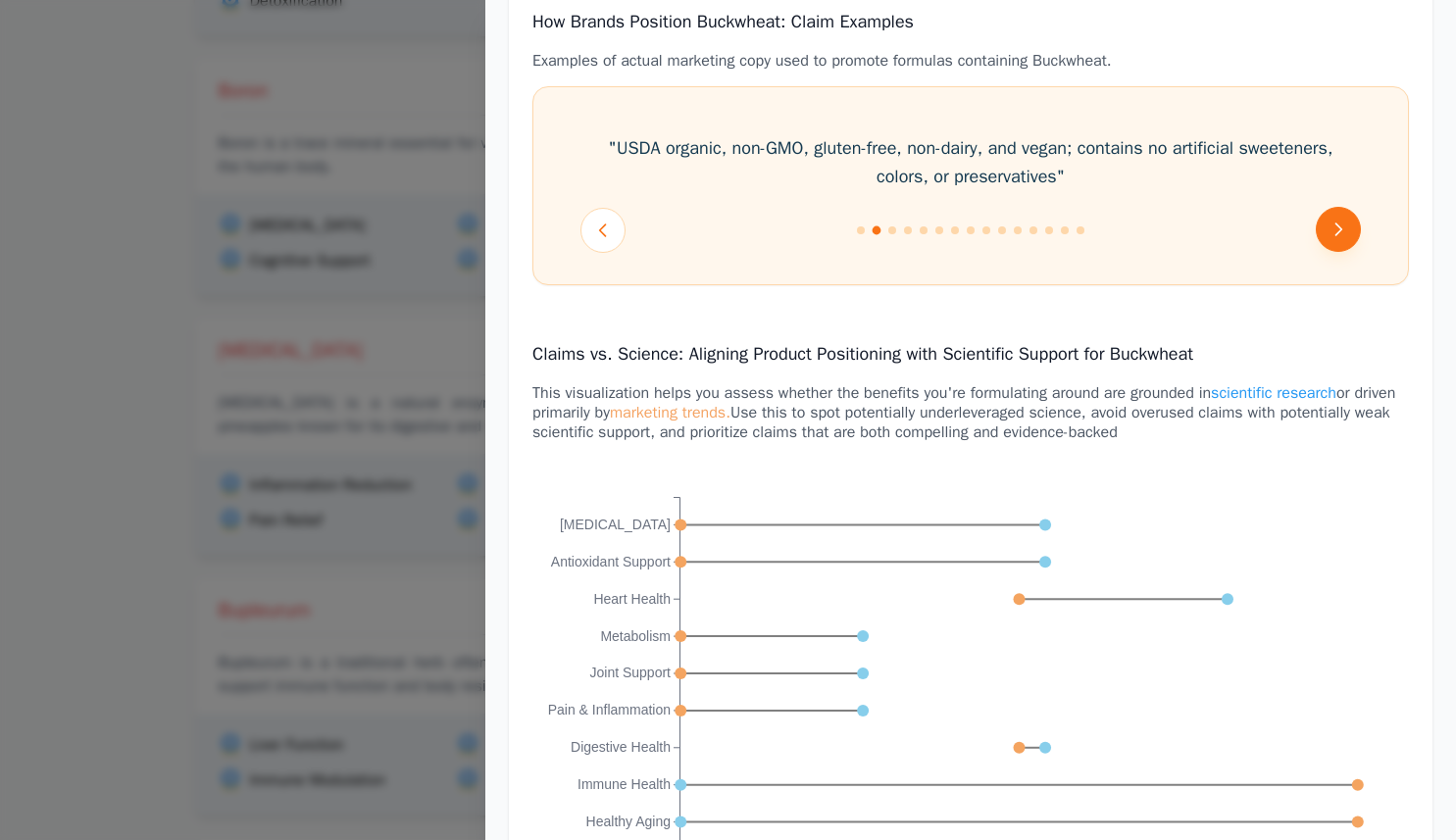 click at bounding box center (1338, 229) 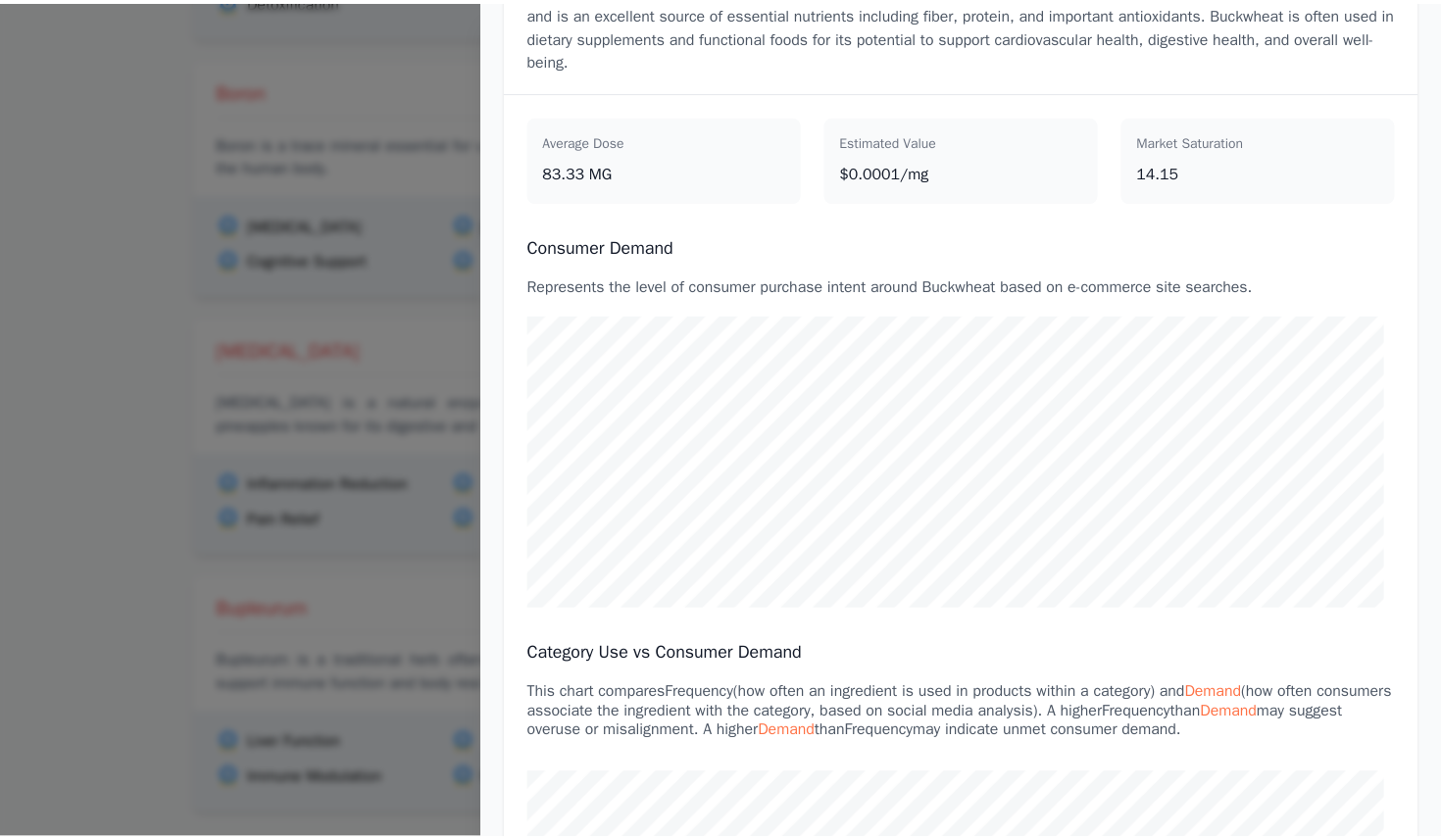 scroll, scrollTop: 0, scrollLeft: 0, axis: both 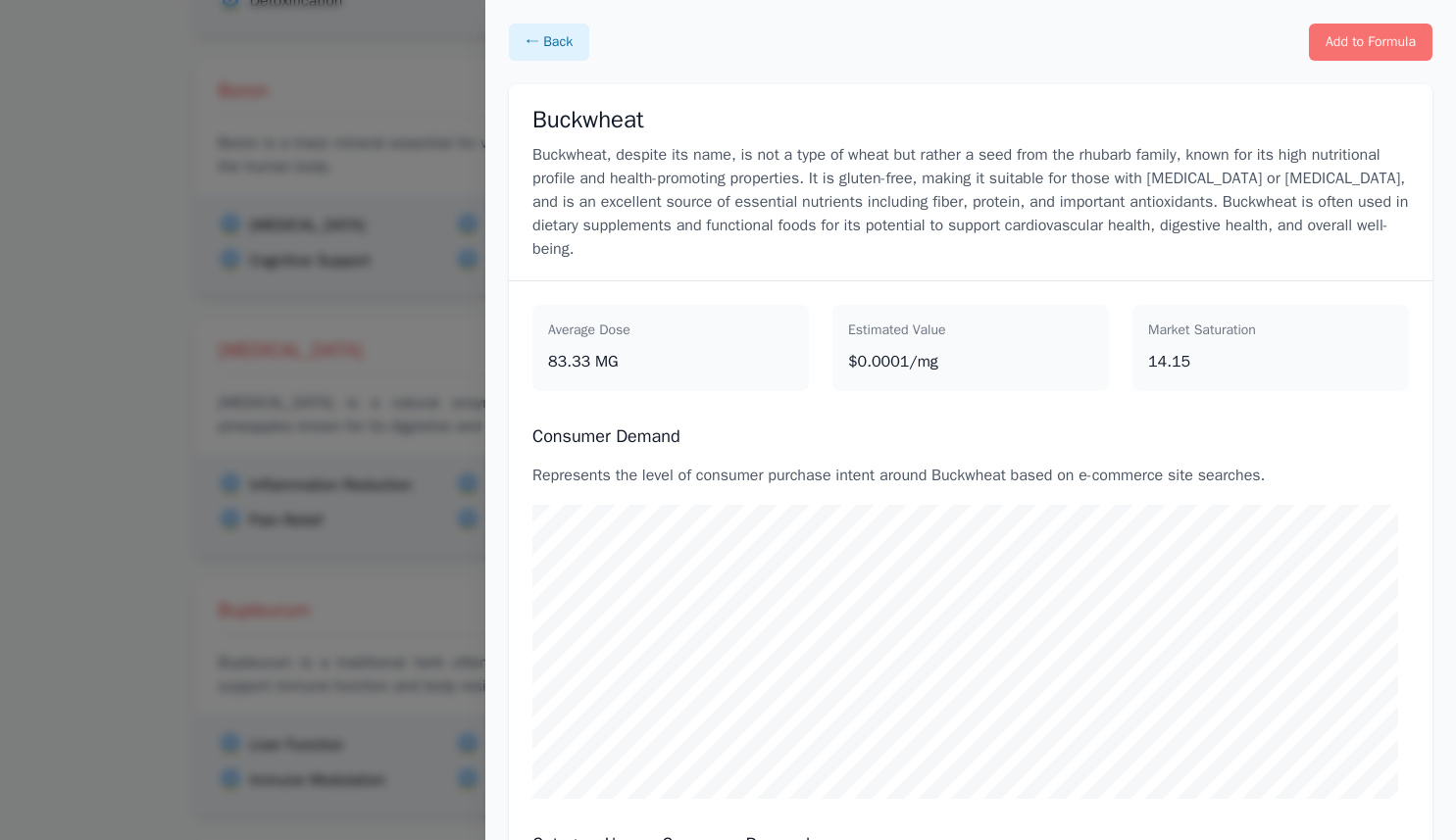click at bounding box center [728, 420] 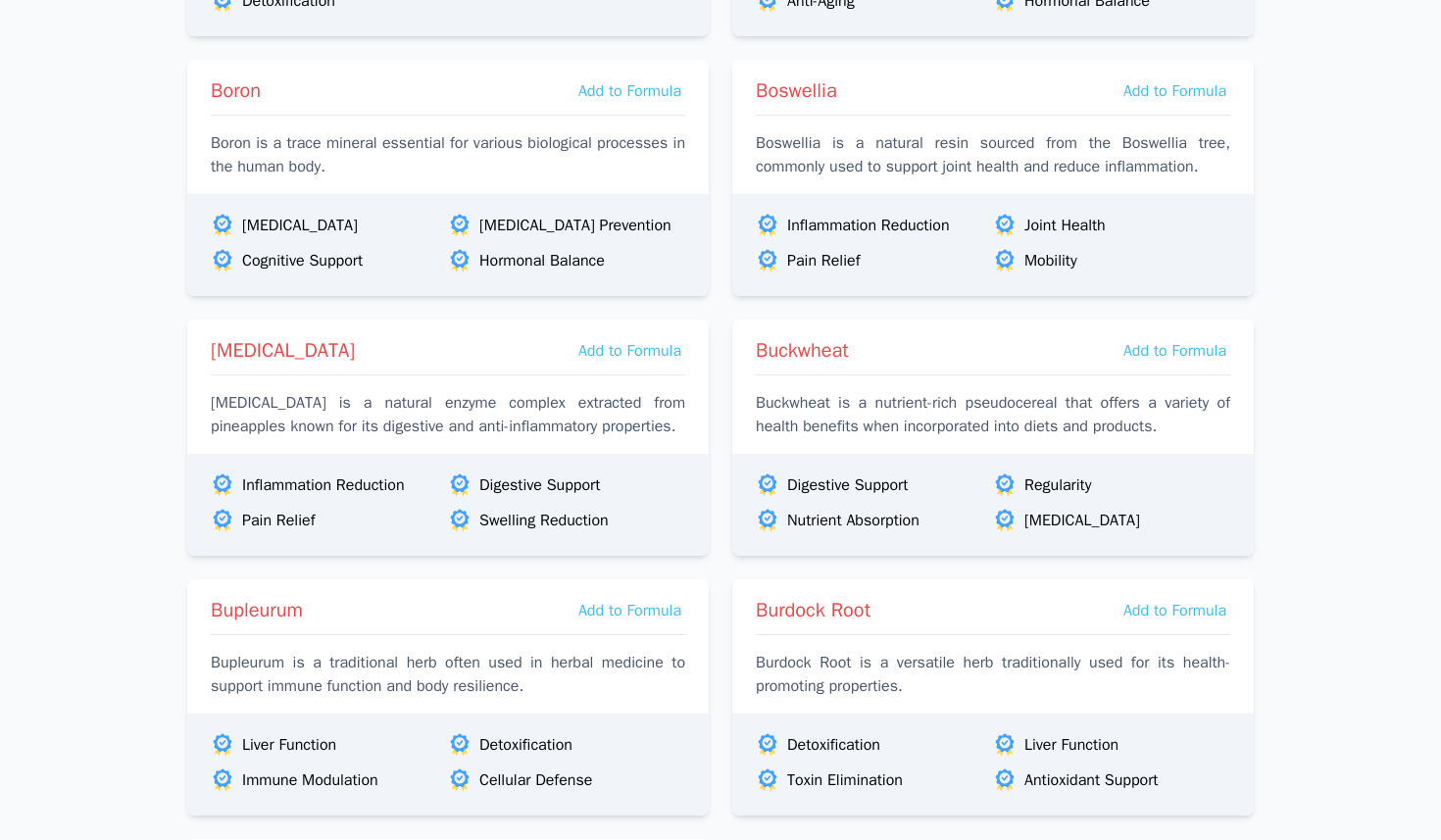 click on "Signals  Ingredients   Formulas  M Ingredients ← Benefits  Popular   Trending   Promising Science   Untapped Categories  5-HTP  Add to Formula  5-HTP is a naturally occurring amino acid and chemical precursor to serotonin, often used in dietary supplements for mood regulation and mental well-being. Relaxation Stress Relief Emotional Balance Sleep Quality Acacia  Add to Formula  Acacia is a plant-derived fiber known for its functional benefits in dietary supplements and functional foods. Digestive Support Bloating Relief Regularity Gut Flora Balance Acai  Add to Formula  Acai is a nutrient-rich Amazonian berry celebrated for its antioxidants, cell protection, and heart health support. Antioxidant Support Heart Health Cell Protection Healthy Aging Acemannan  Add to Formula  Acemannan is a bioactive polysaccharide extracted from Aloe vera renowned for its immunomodulatory properties. Immune Boost Infection Defense Anti-Aging Cellular Defense Acetic Acid  Add to Formula  Digestive Support Bloating Relief Affron" at bounding box center (720, -4047) 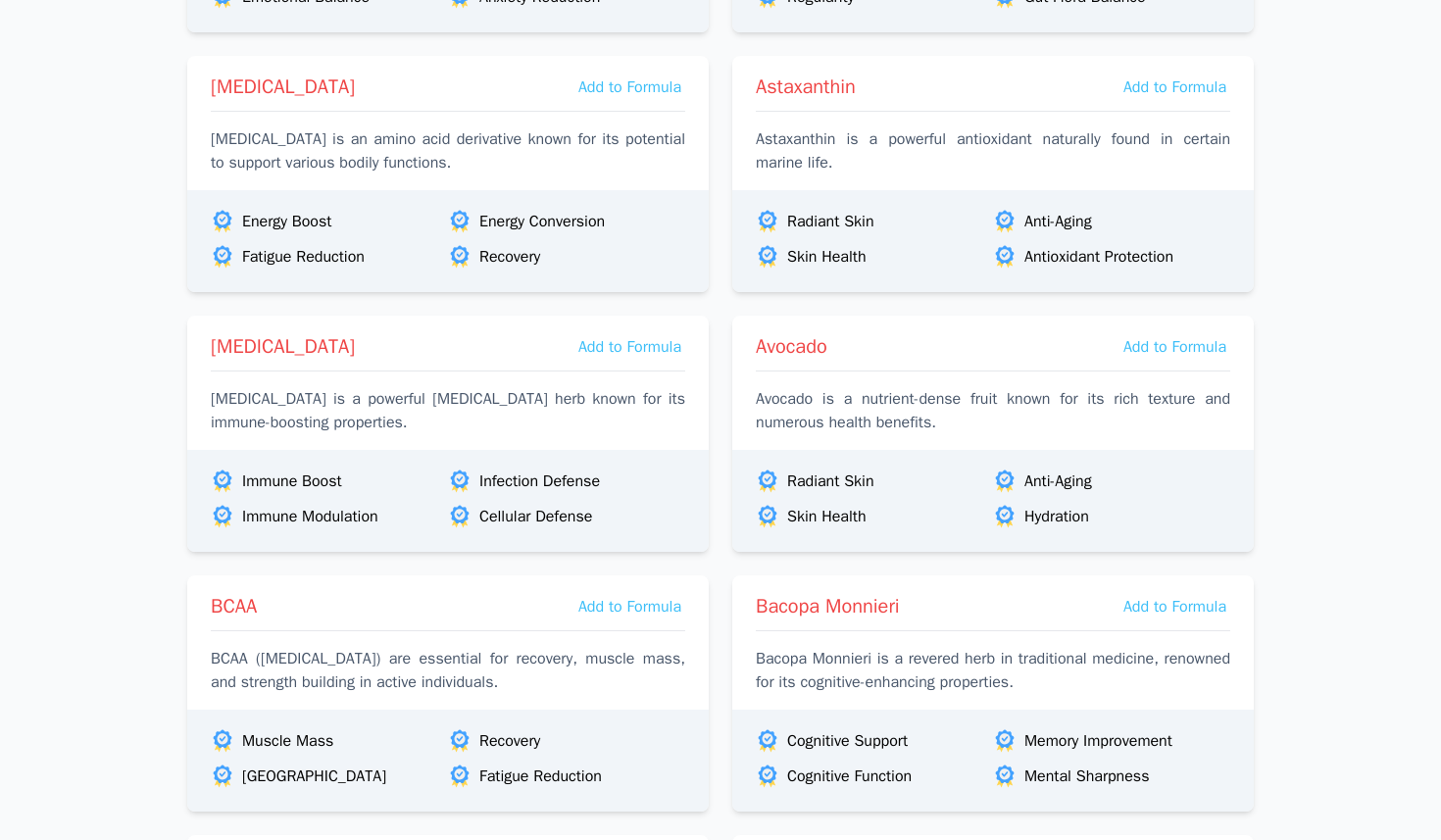scroll, scrollTop: 5204, scrollLeft: 0, axis: vertical 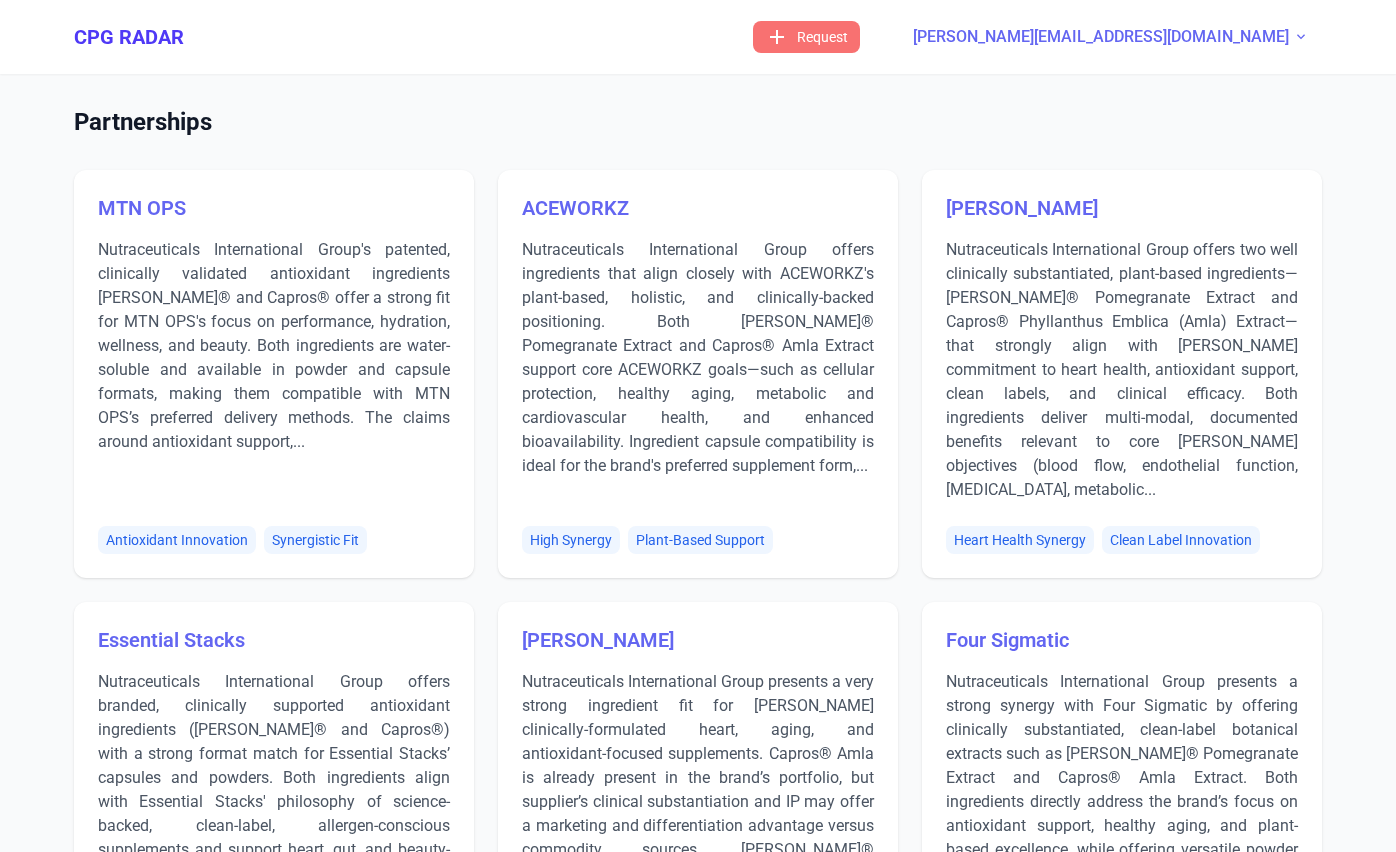 click on "michael@cpgradar.com" at bounding box center [1101, 37] 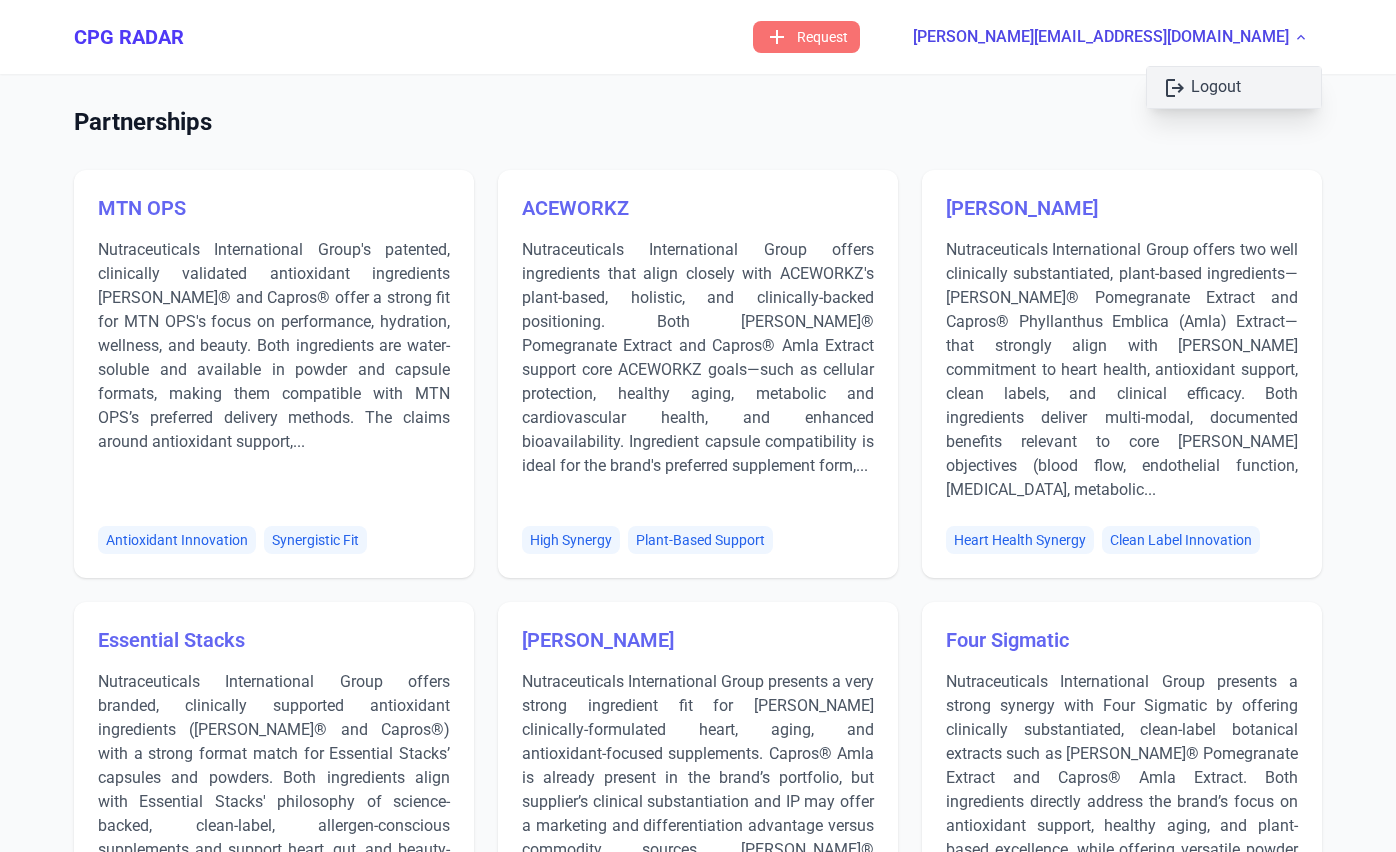 click on "logout  Logout" at bounding box center [1234, 87] 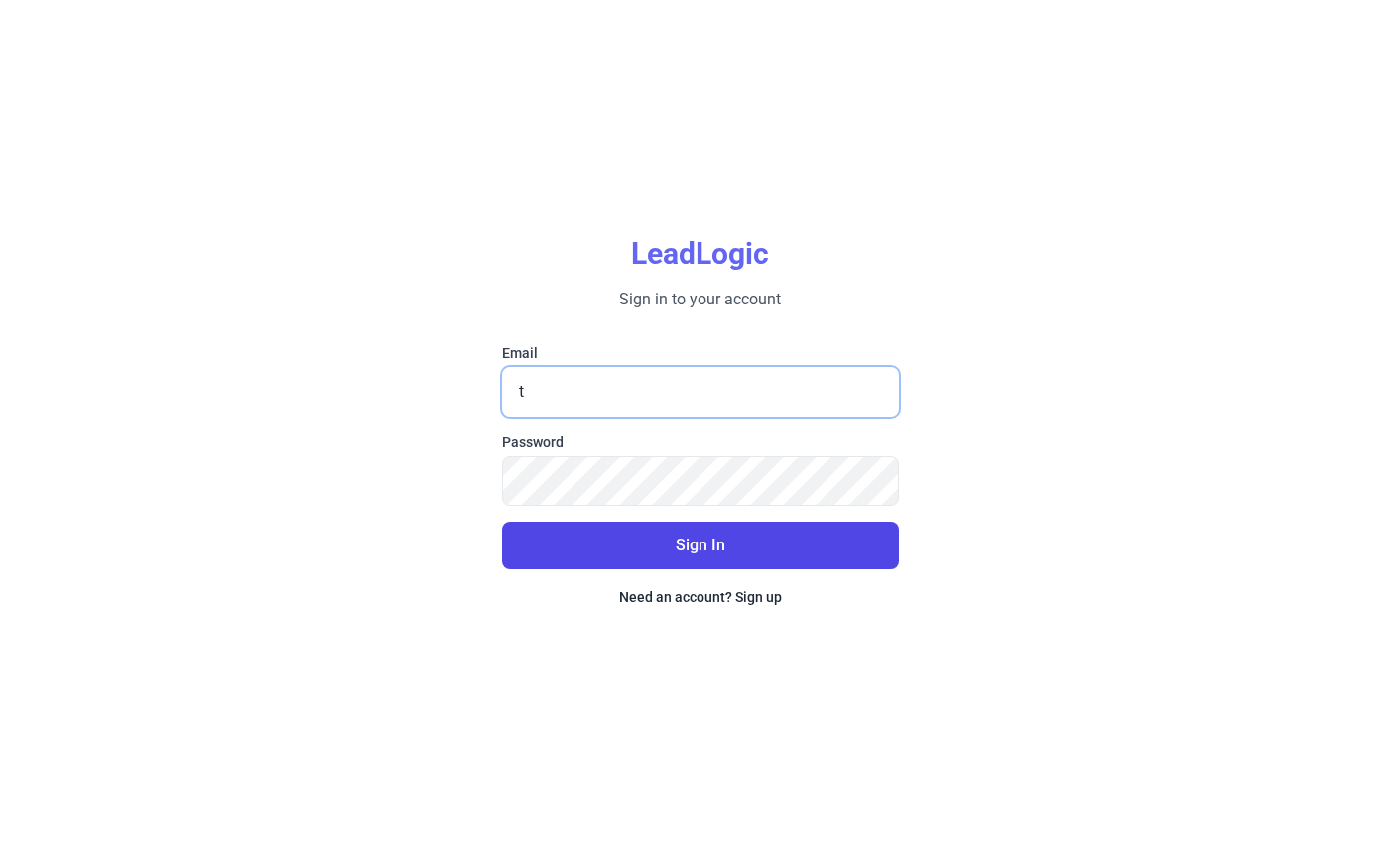 click on "t" at bounding box center [700, 392] 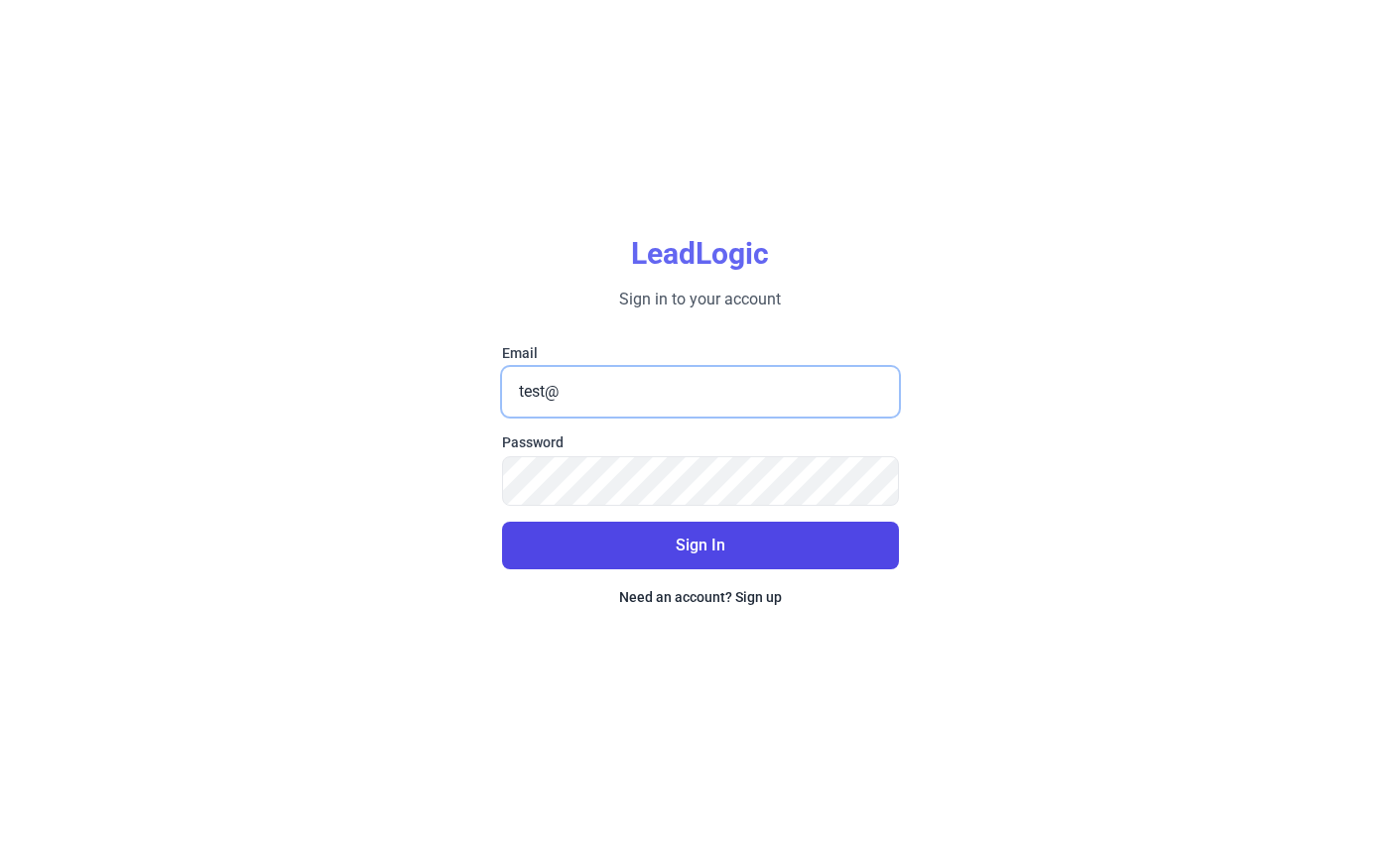 paste on "verbbiotics.com" 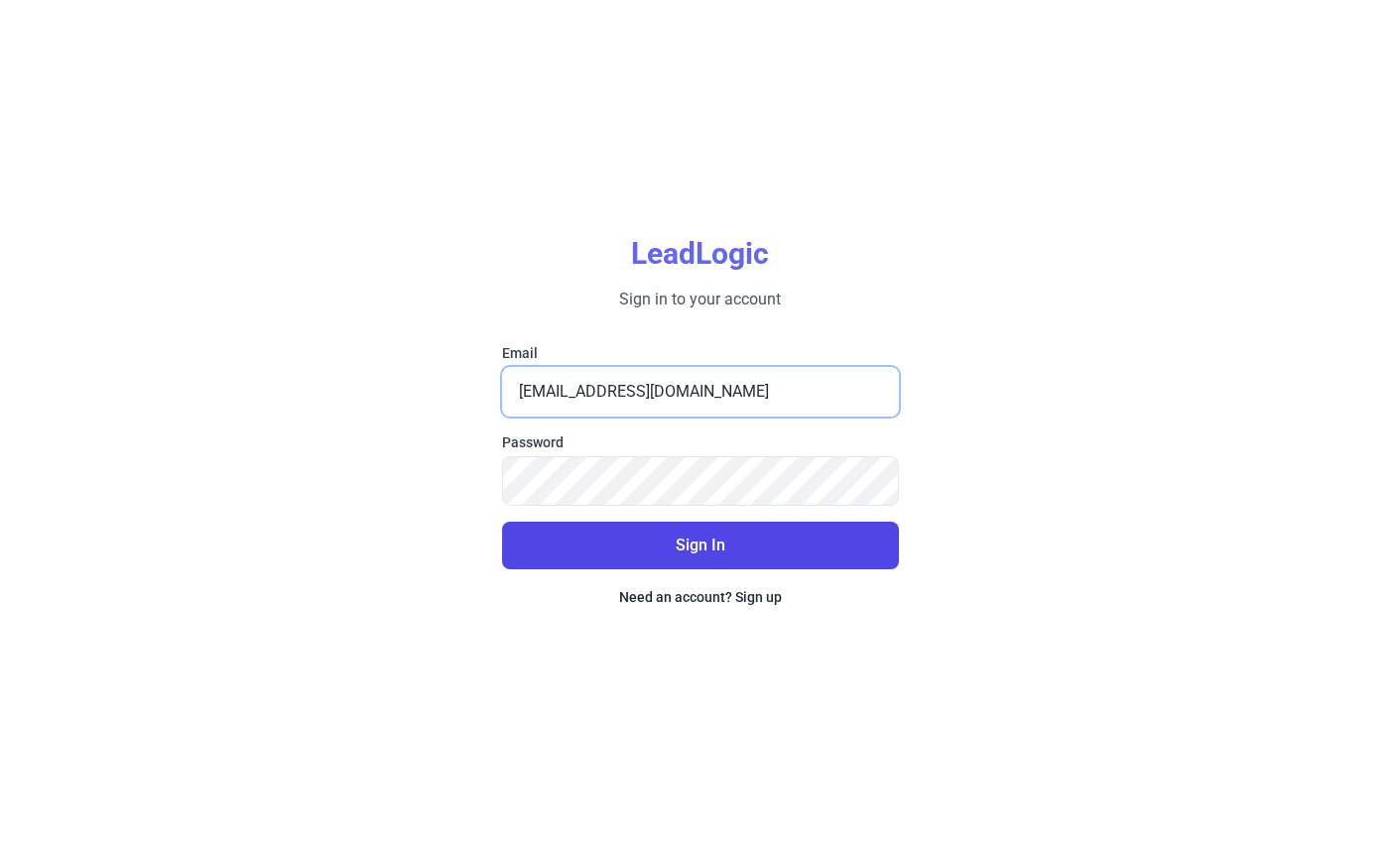 type on "[EMAIL_ADDRESS][DOMAIN_NAME]" 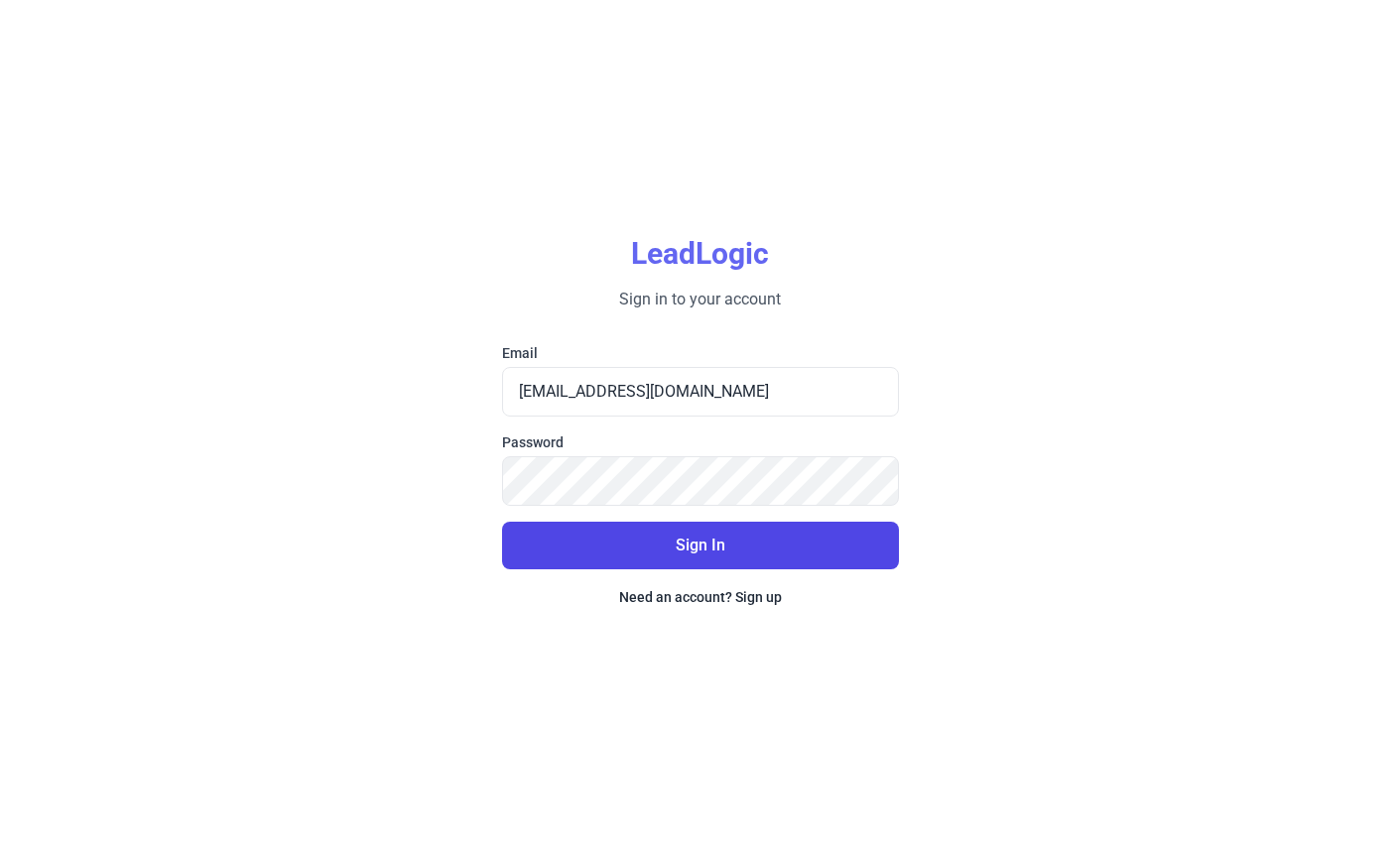 click on "Sign In" at bounding box center (700, 544) 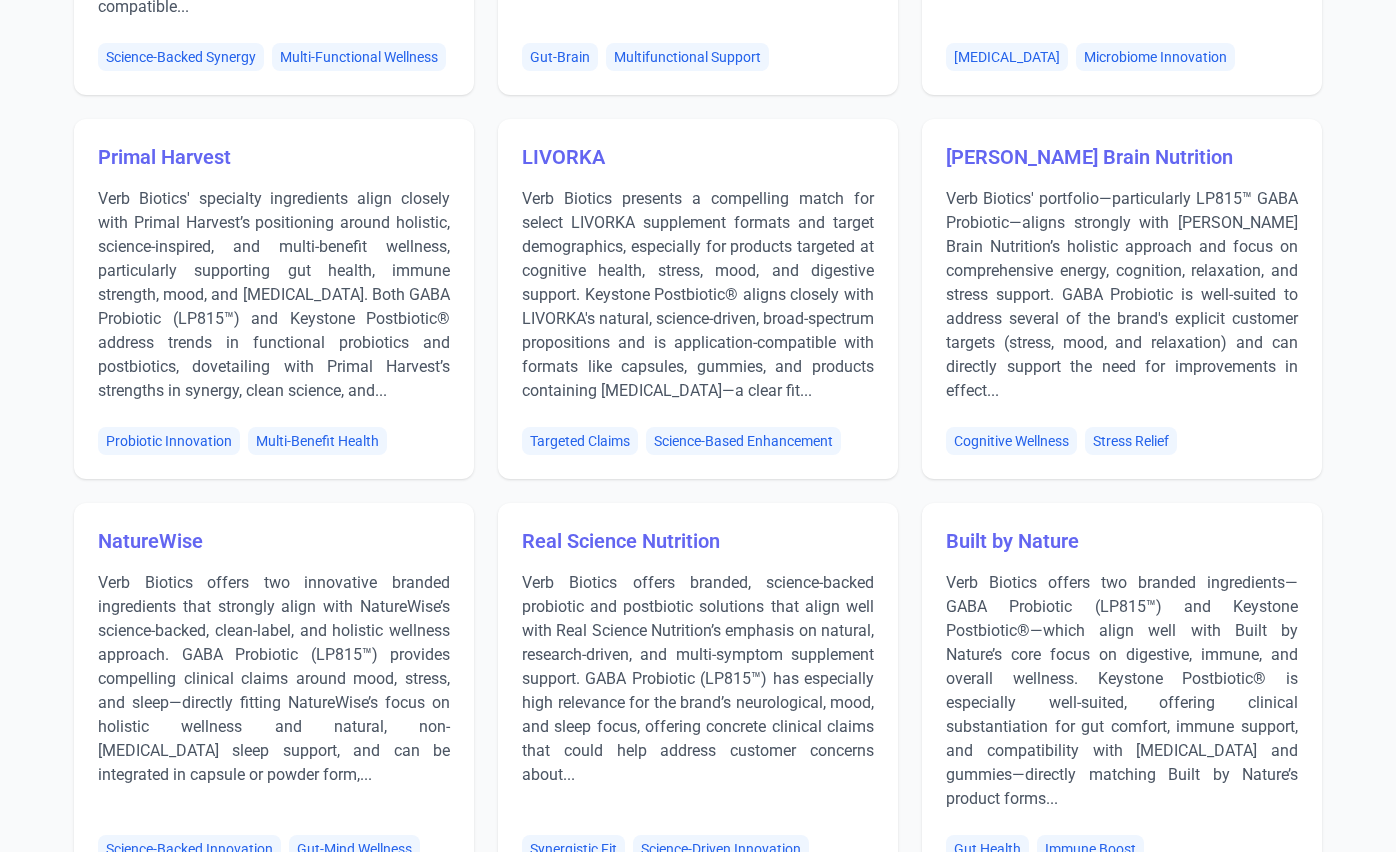 scroll, scrollTop: 0, scrollLeft: 0, axis: both 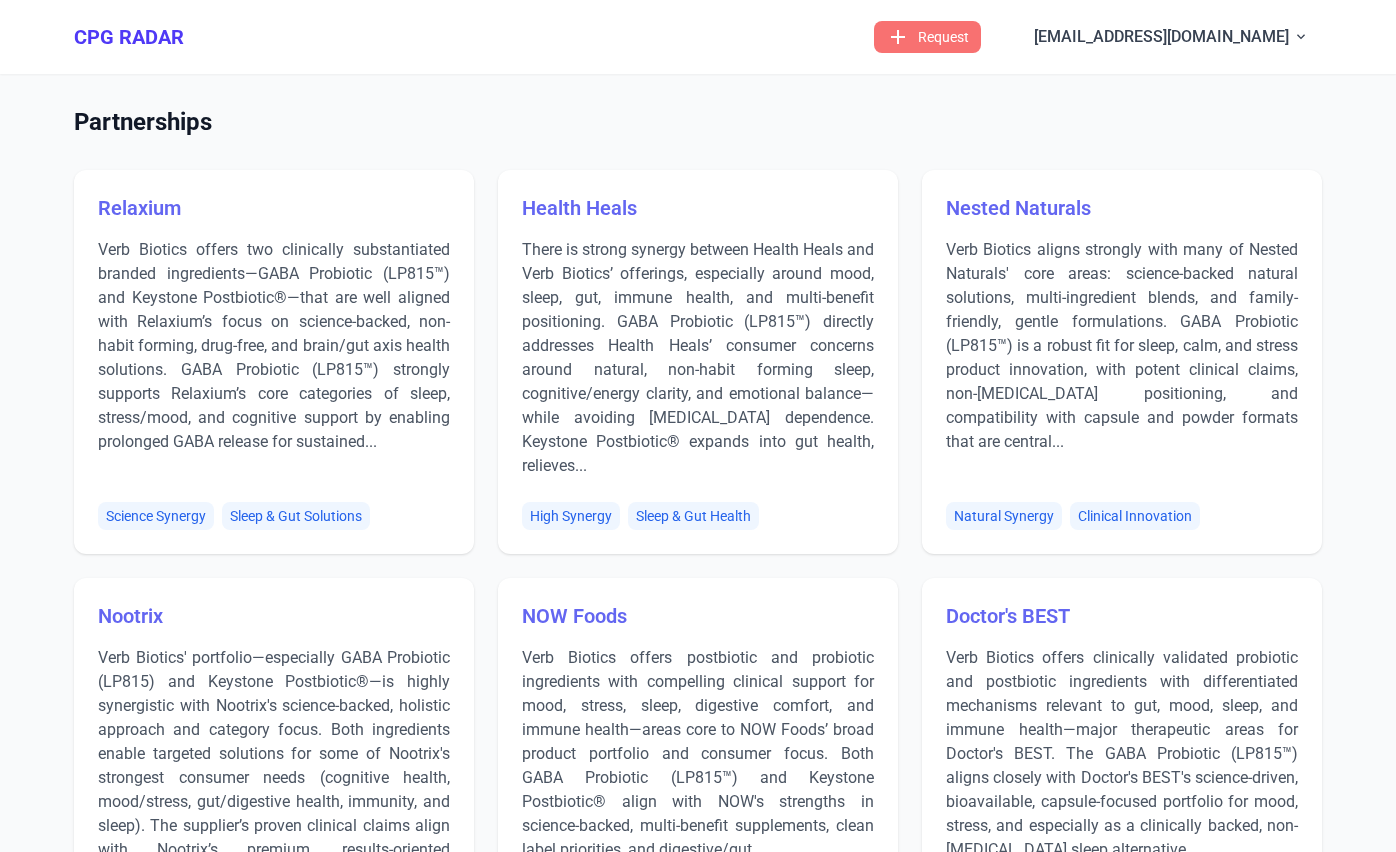 click on "Partnerships" at bounding box center [698, 122] 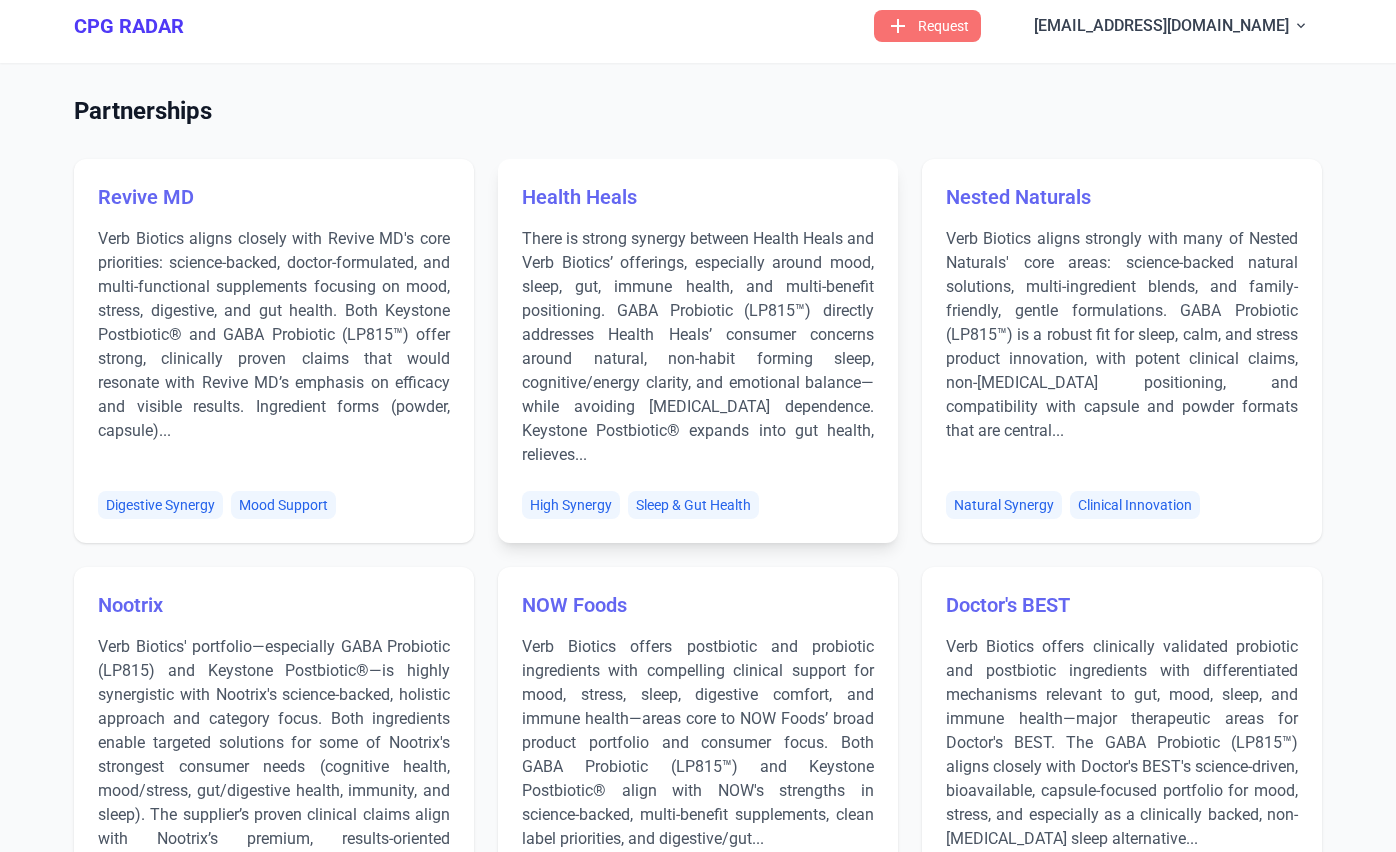 scroll, scrollTop: 12, scrollLeft: 0, axis: vertical 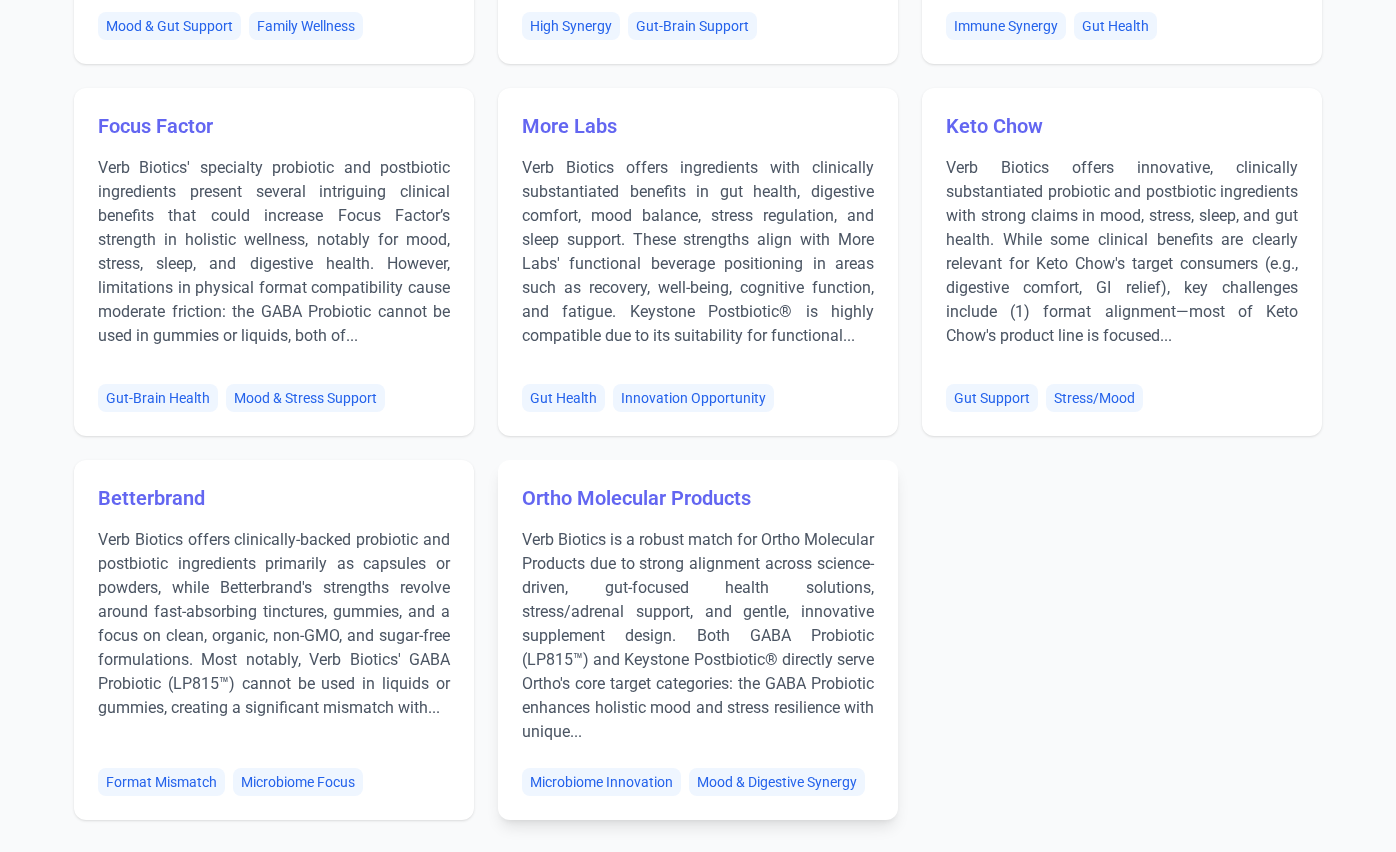 click on "Ortho Molecular Products" at bounding box center (698, 498) 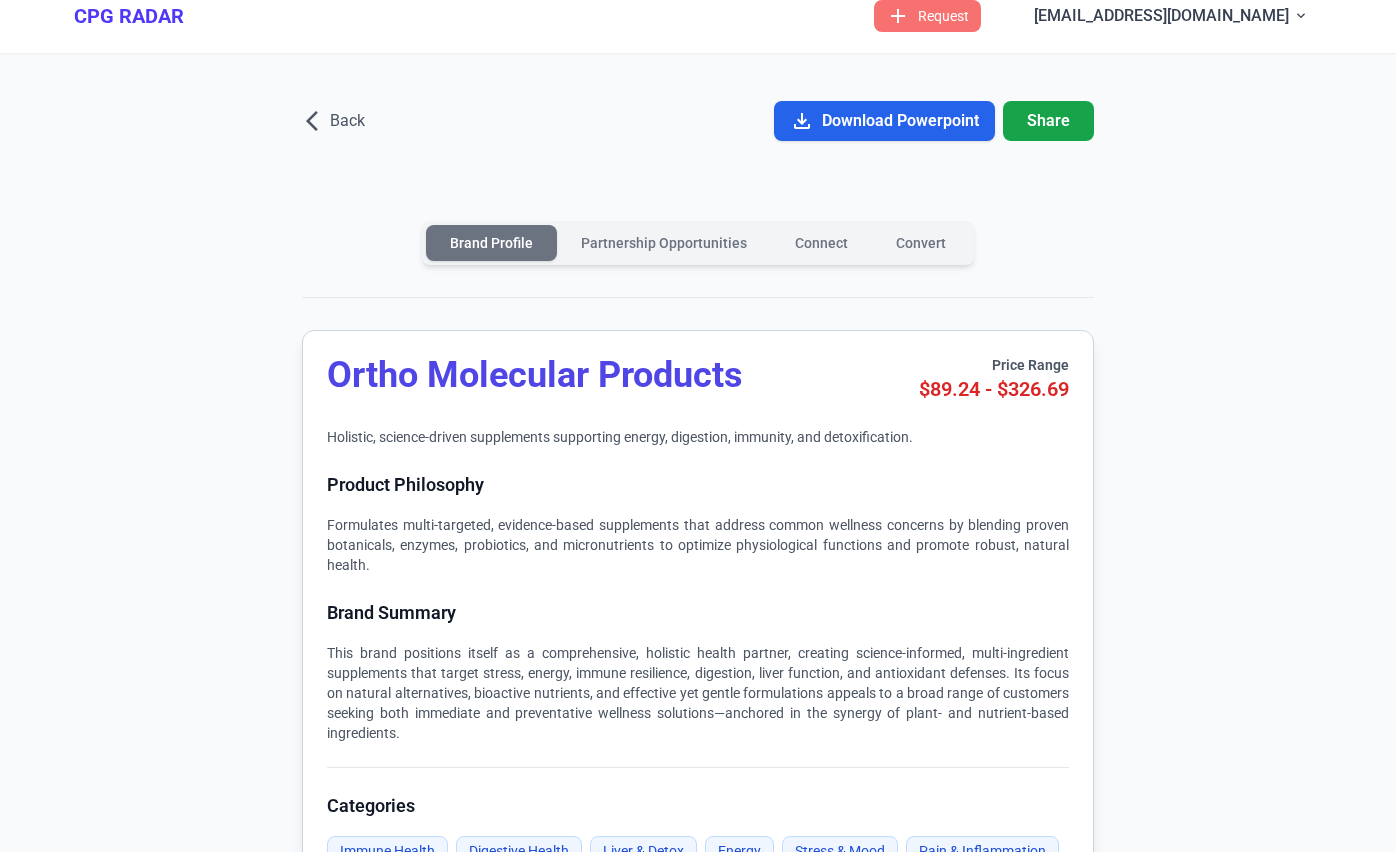 scroll, scrollTop: 0, scrollLeft: 0, axis: both 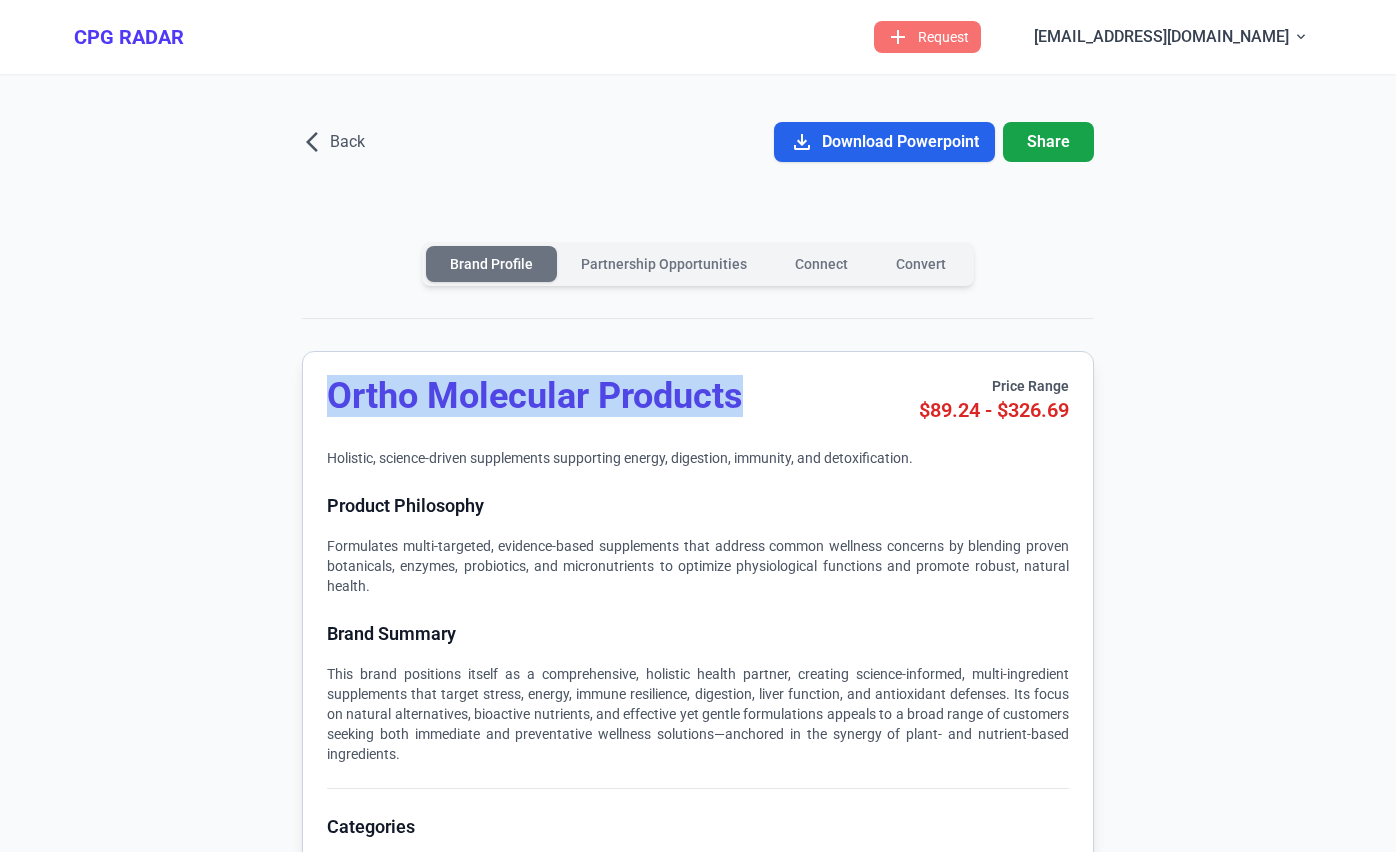drag, startPoint x: 782, startPoint y: 408, endPoint x: 324, endPoint y: 370, distance: 459.57373 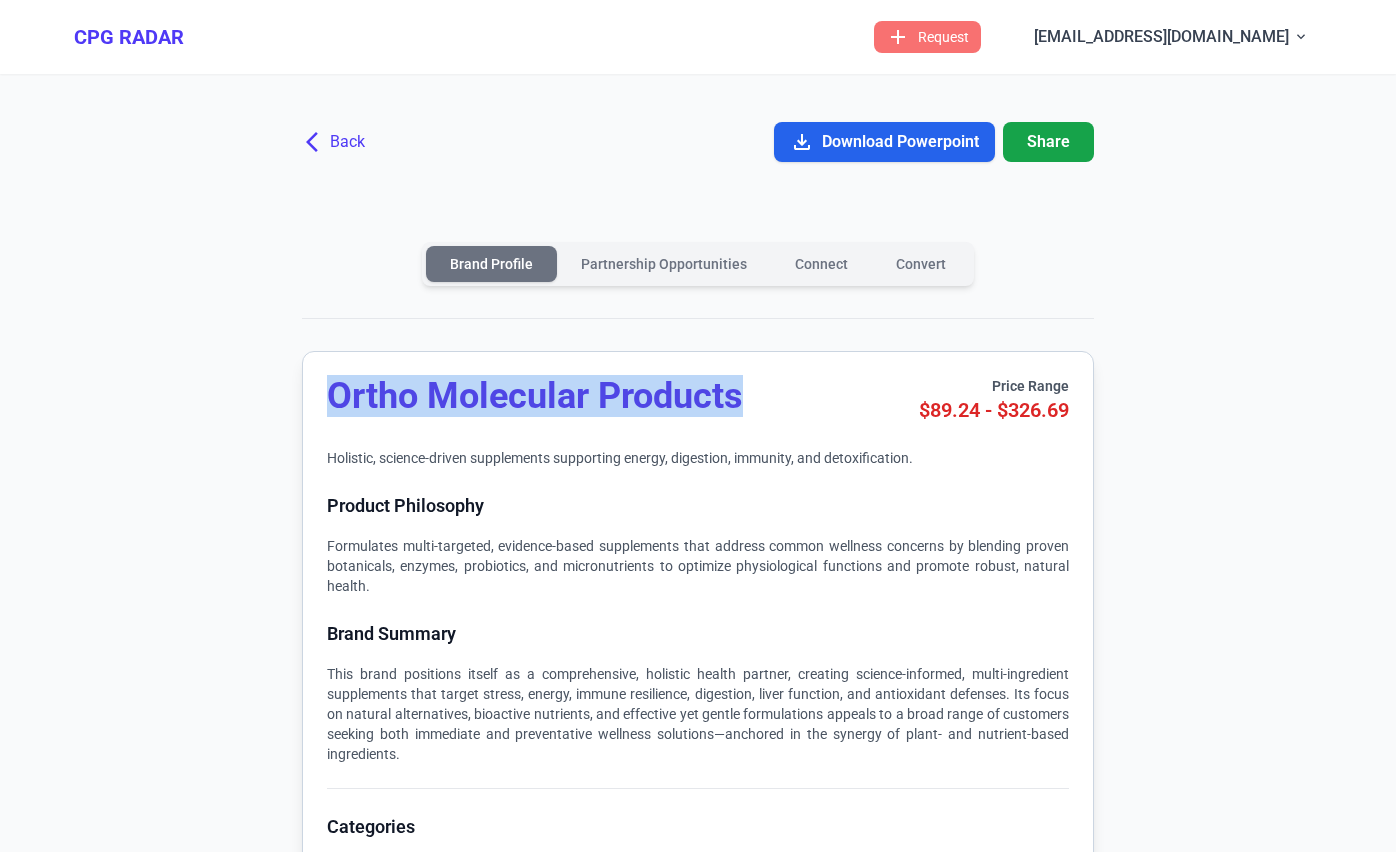 click on "arrow_back_ios   Back" at bounding box center (335, 142) 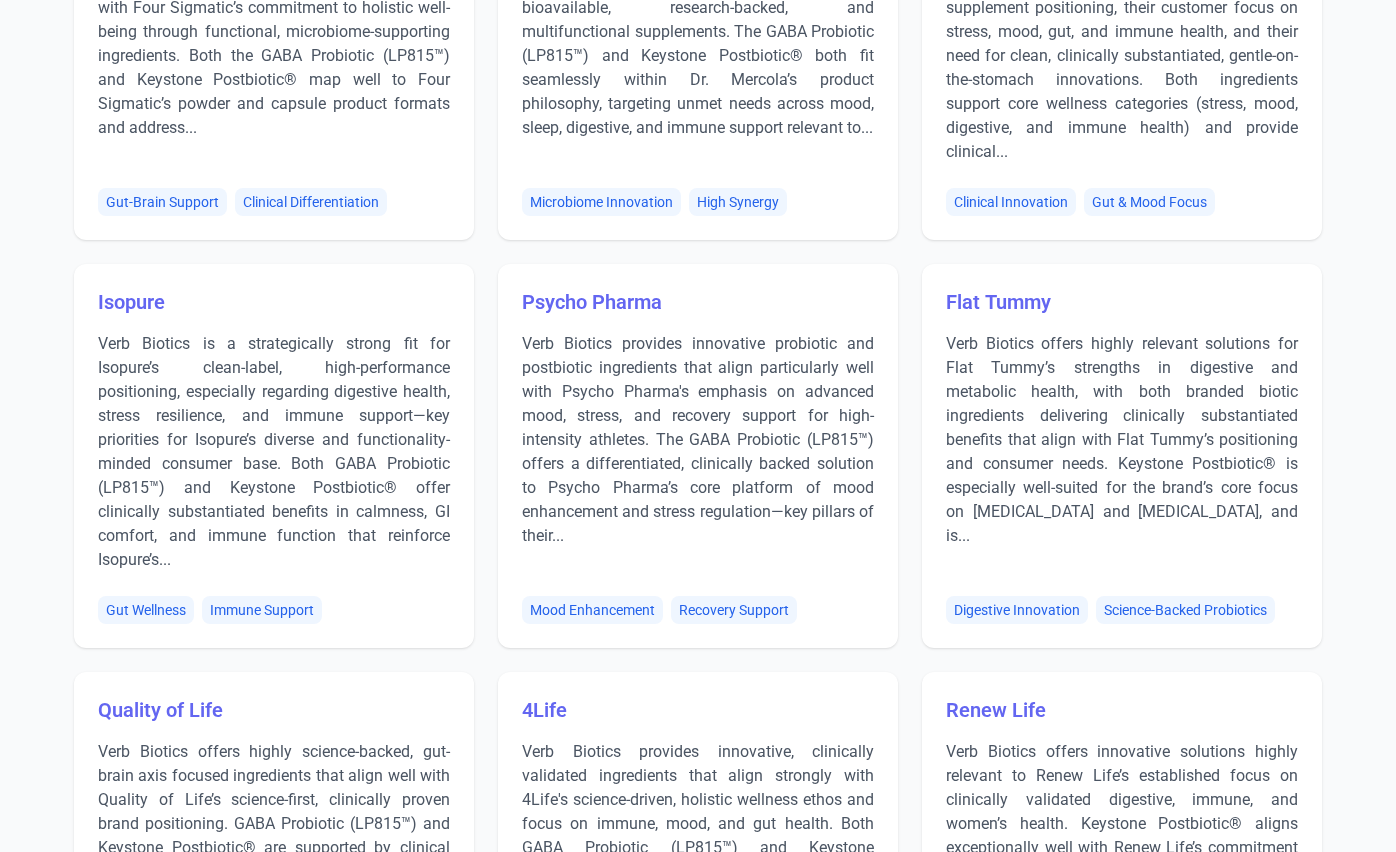 scroll, scrollTop: 5710, scrollLeft: 0, axis: vertical 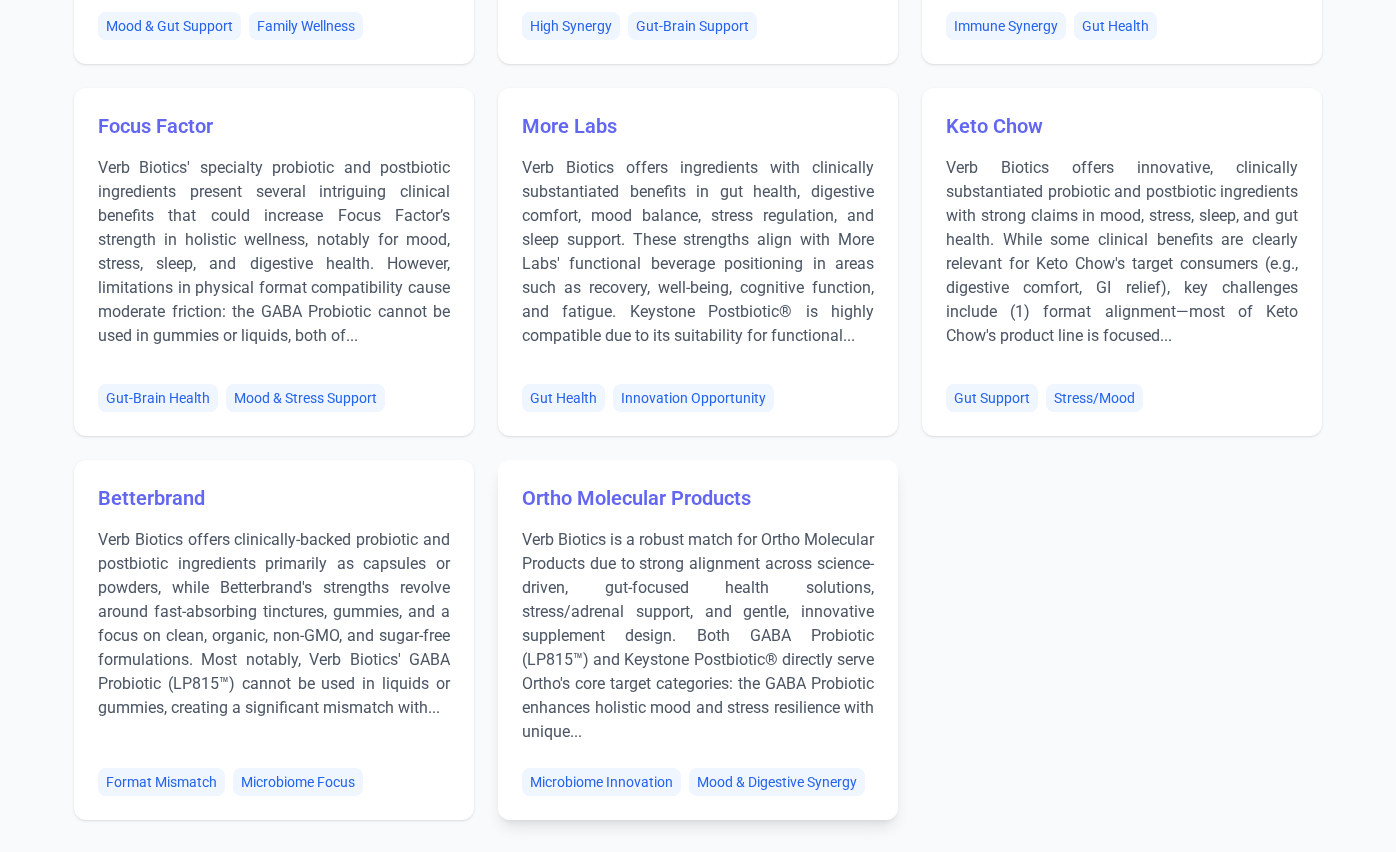 click on "Ortho Molecular Products" at bounding box center (636, 498) 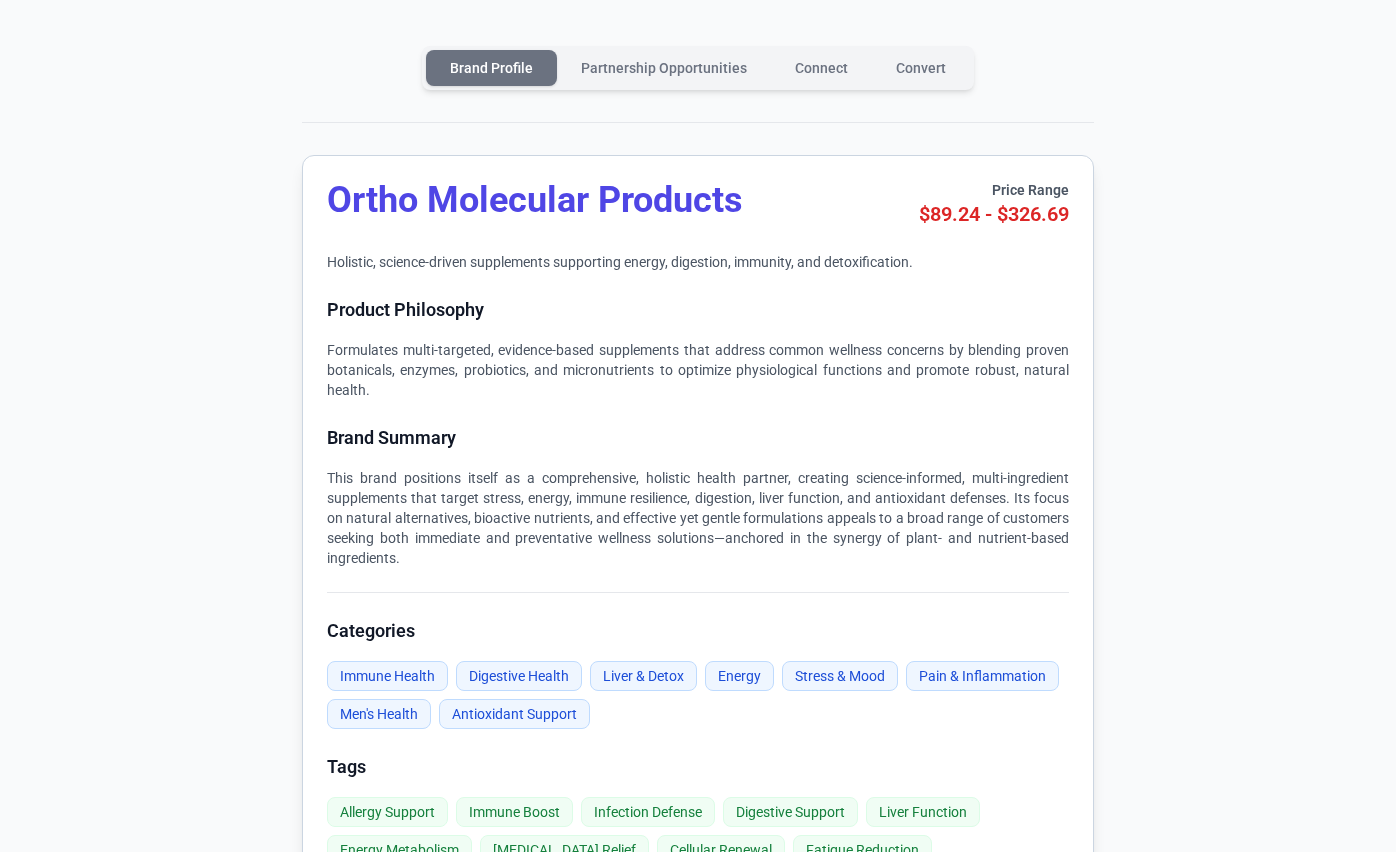 scroll, scrollTop: 0, scrollLeft: 0, axis: both 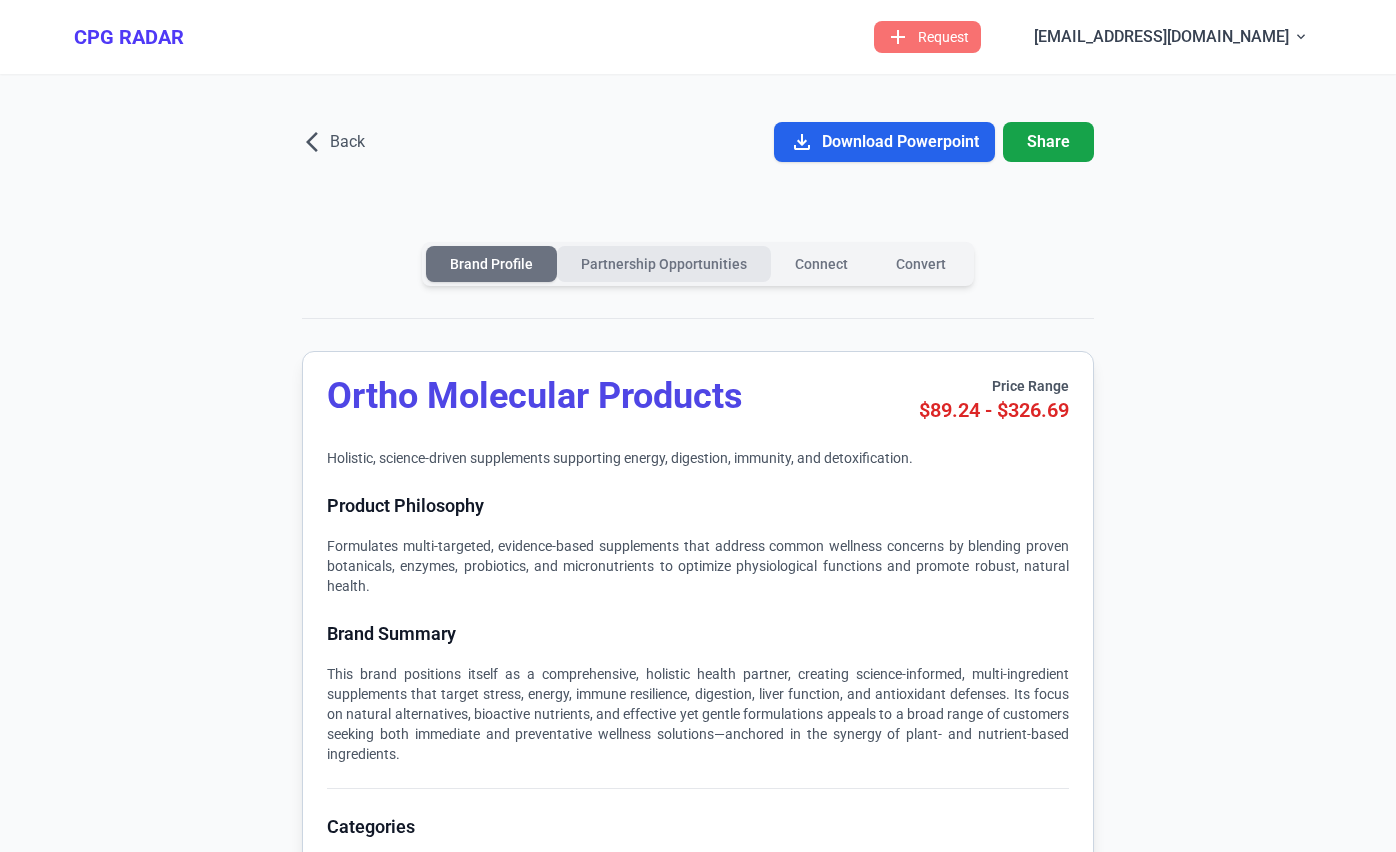 click on "Partnership Opportunities" at bounding box center (664, 264) 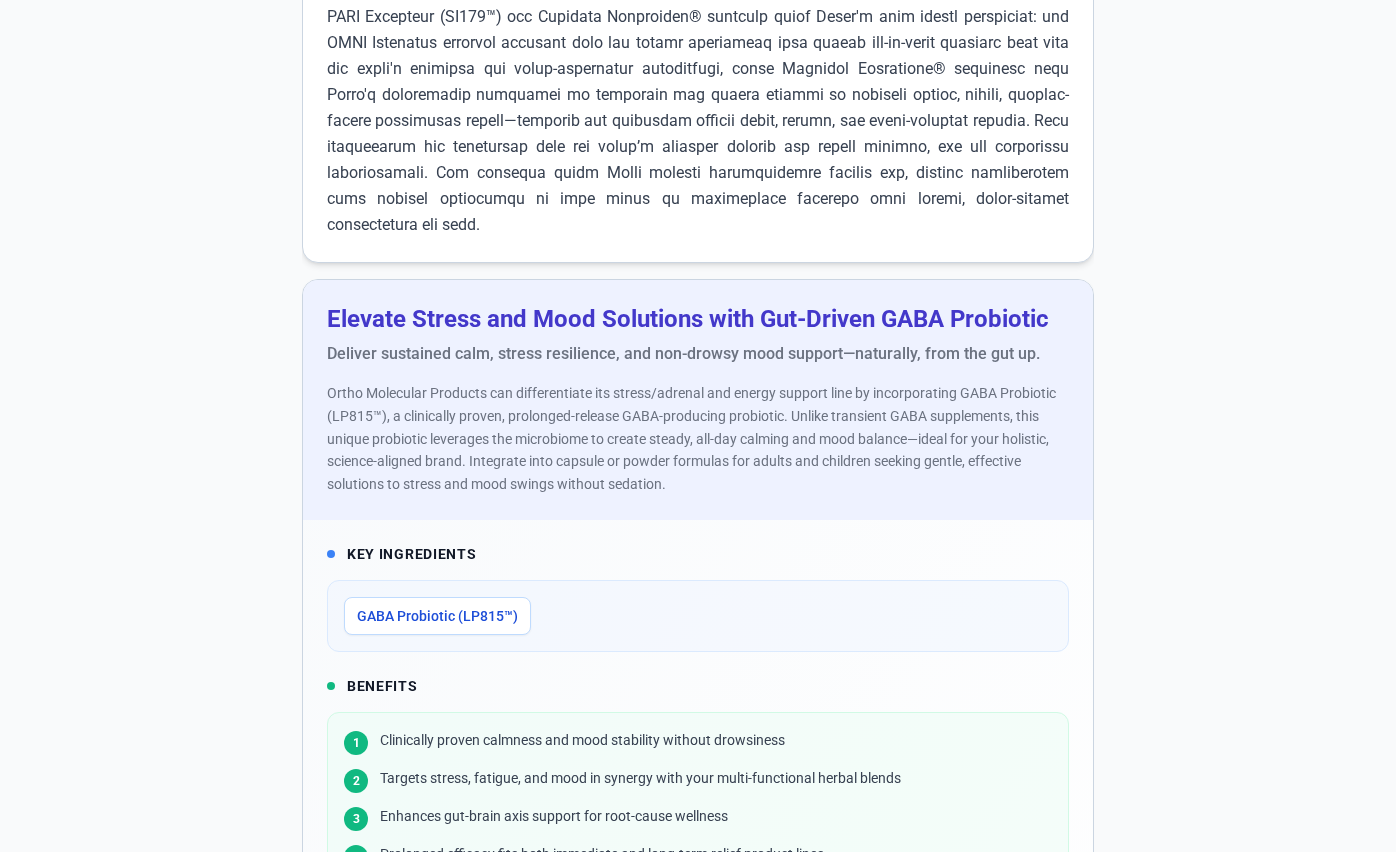 scroll, scrollTop: 0, scrollLeft: 0, axis: both 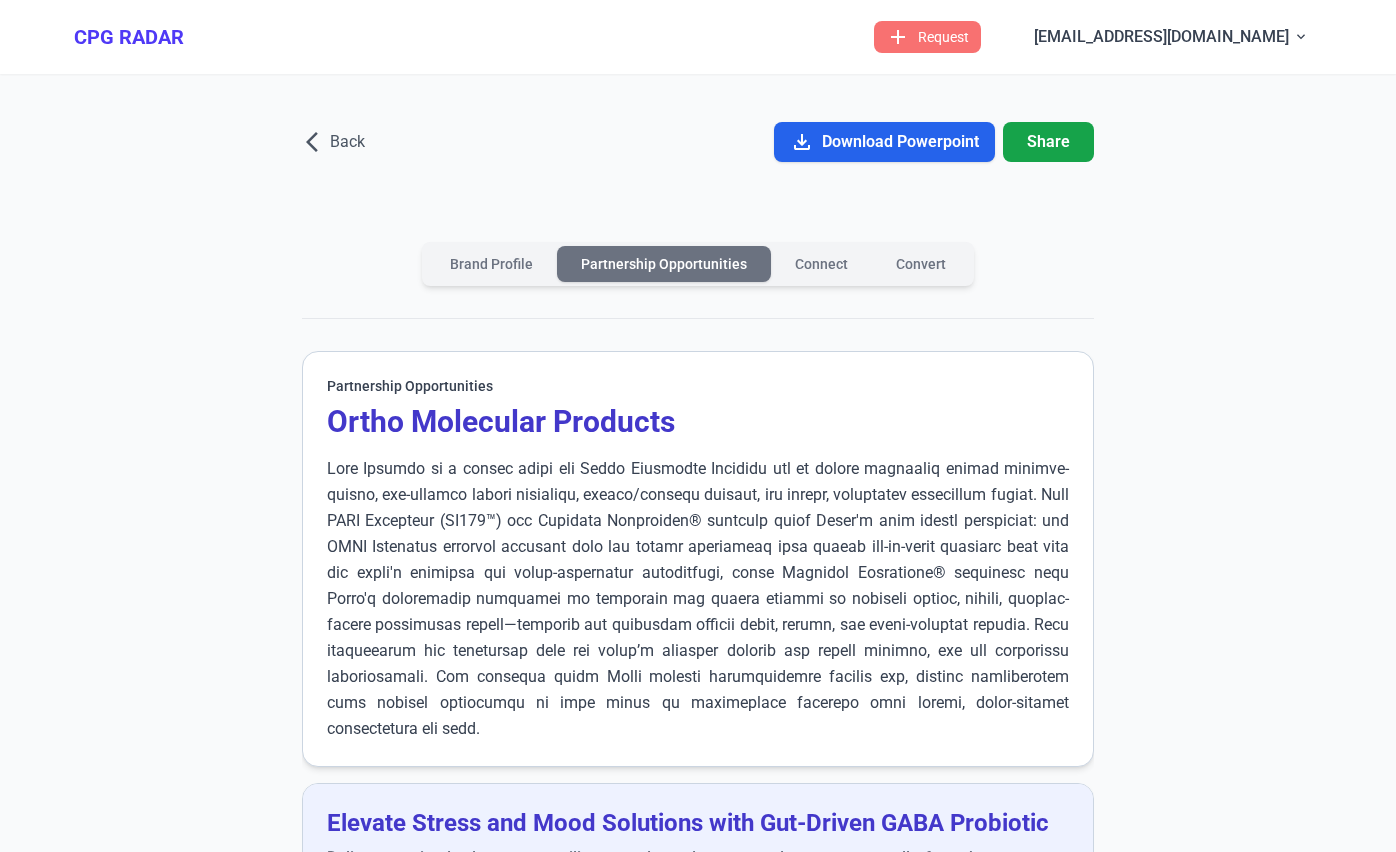 drag, startPoint x: 477, startPoint y: 262, endPoint x: 555, endPoint y: 449, distance: 202.6154 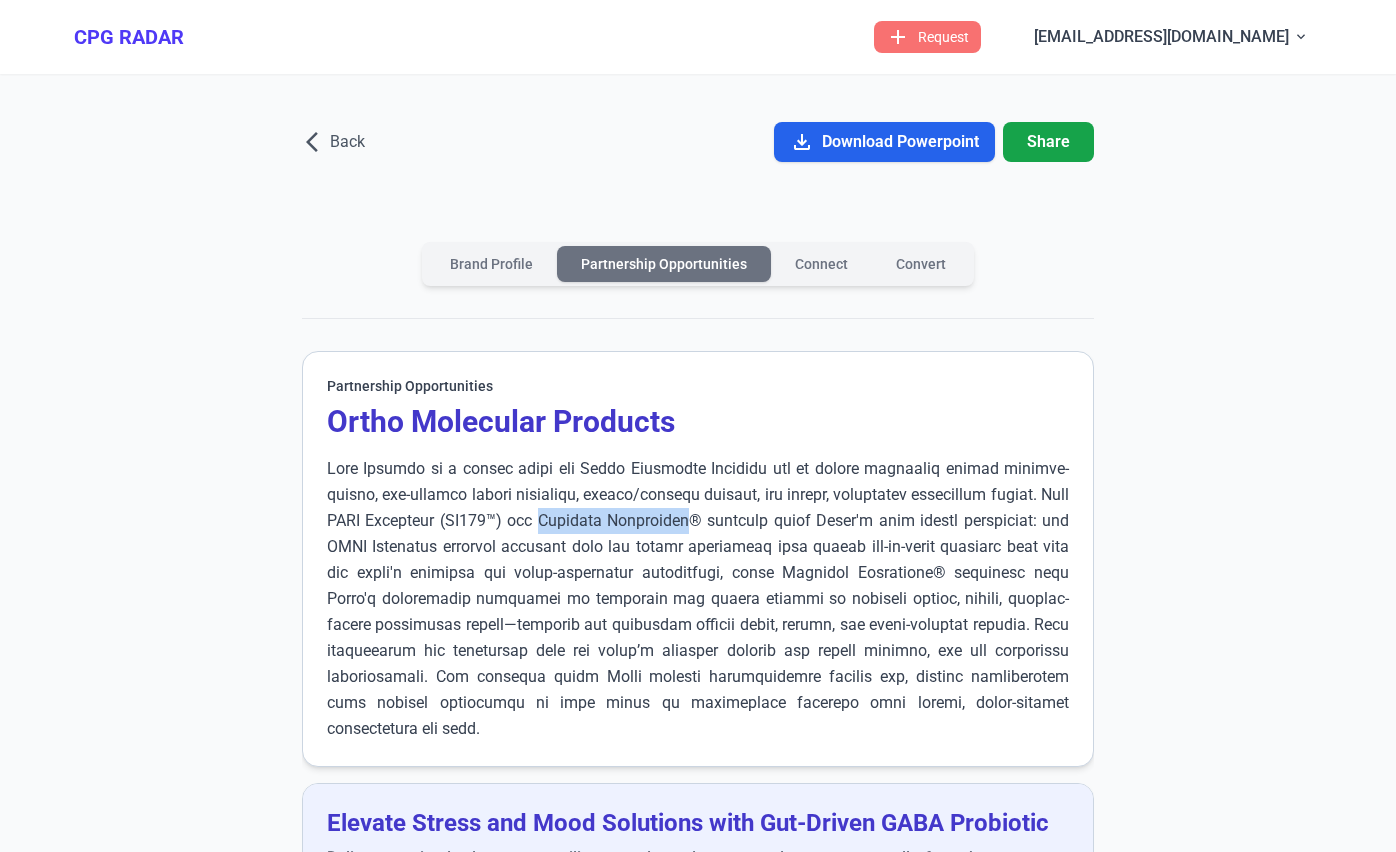 drag, startPoint x: 587, startPoint y: 516, endPoint x: 728, endPoint y: 525, distance: 141.28694 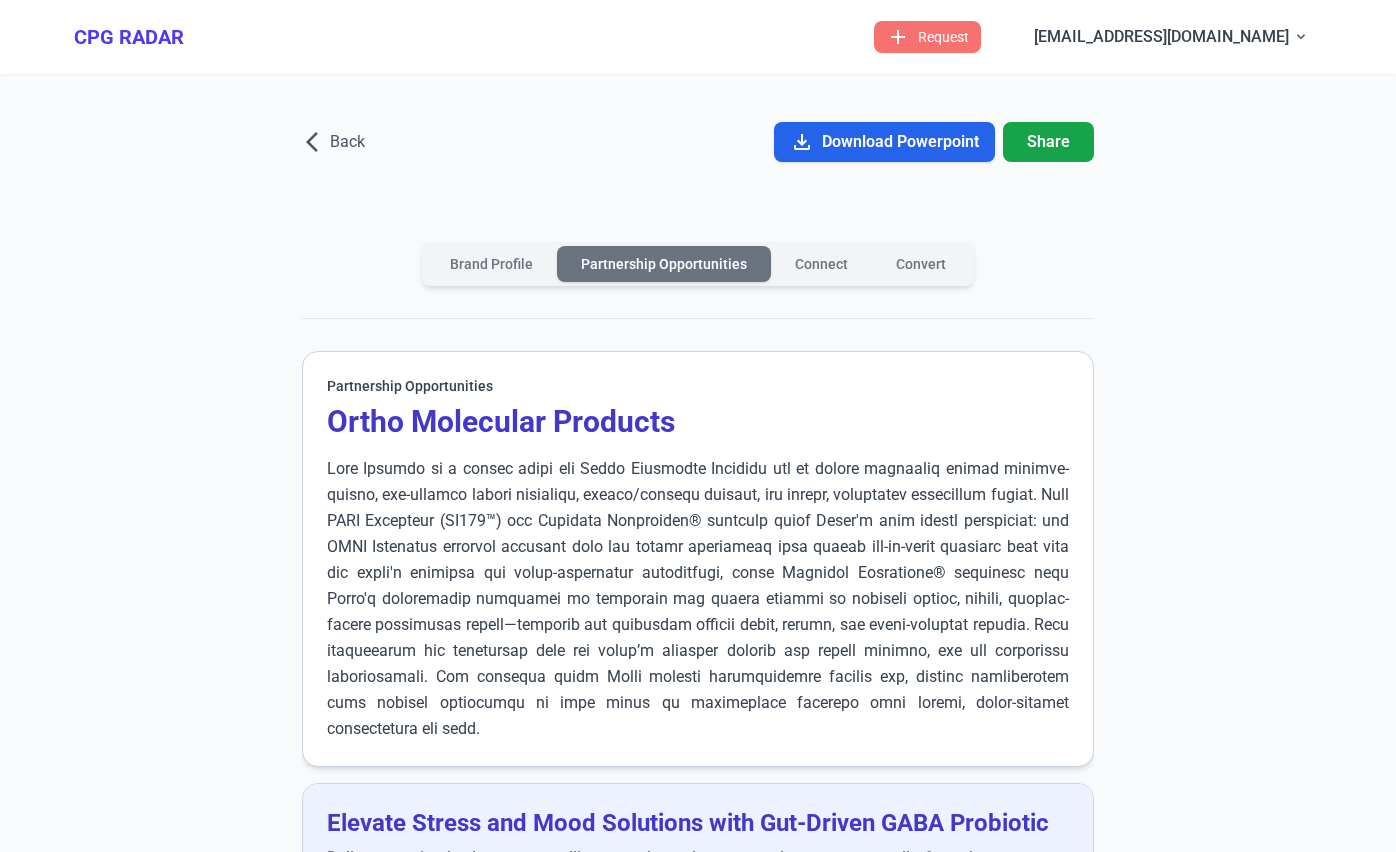 click on "arrow_back_ios   Back  download  Download Powerpoint   Share  Brand Profile   Partnership Opportunities   Connect   Convert  Partnership Opportunities Ortho Molecular Products Elevate Stress and Mood Solutions with Gut-Driven GABA Probiotic Deliver sustained calm, stress resilience, and non-drowsy mood support—naturally, from the gut up. Ortho Molecular Products can differentiate its stress/adrenal and energy support line by incorporating GABA Probiotic (LP815™), a clinically proven, prolonged-release GABA-producing probiotic. Unlike transient GABA supplements, this unique probiotic leverages the microbiome to create steady, all-day calming and mood balance—ideal for your holistic, science-aligned brand. Integrate into capsule or powder formulas for adults and children seeking gentle, effective solutions to stress and mood swings without sedation.  Key Ingredients  GABA Probiotic (LP815™)  Benefits  1 Clinically proven calmness and mood stability without drowsiness 2 3 4  Solutions  1 2 3 1 2 3 4 5 1" at bounding box center (698, 1579) 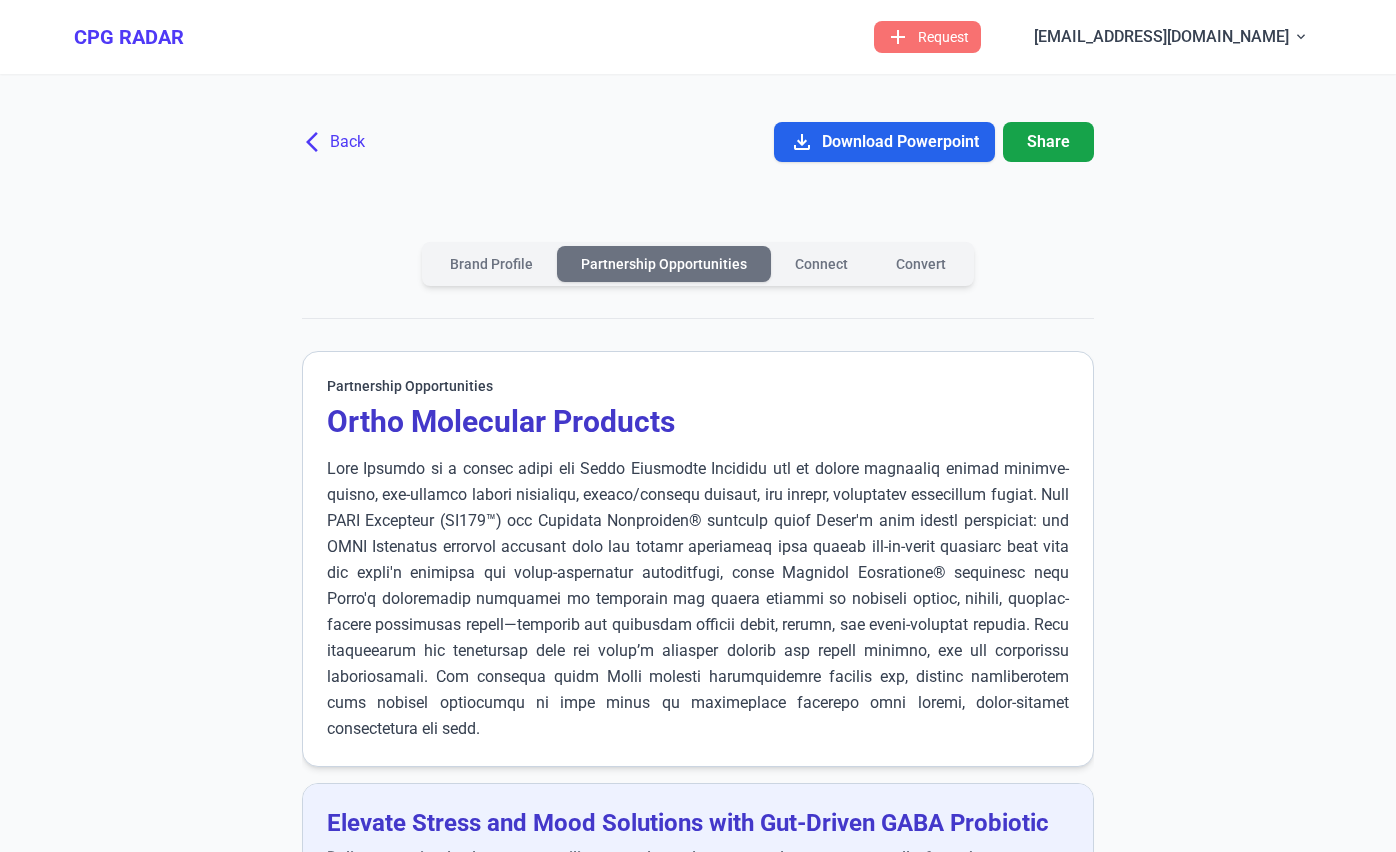 click on "arrow_back_ios   Back" at bounding box center (335, 142) 